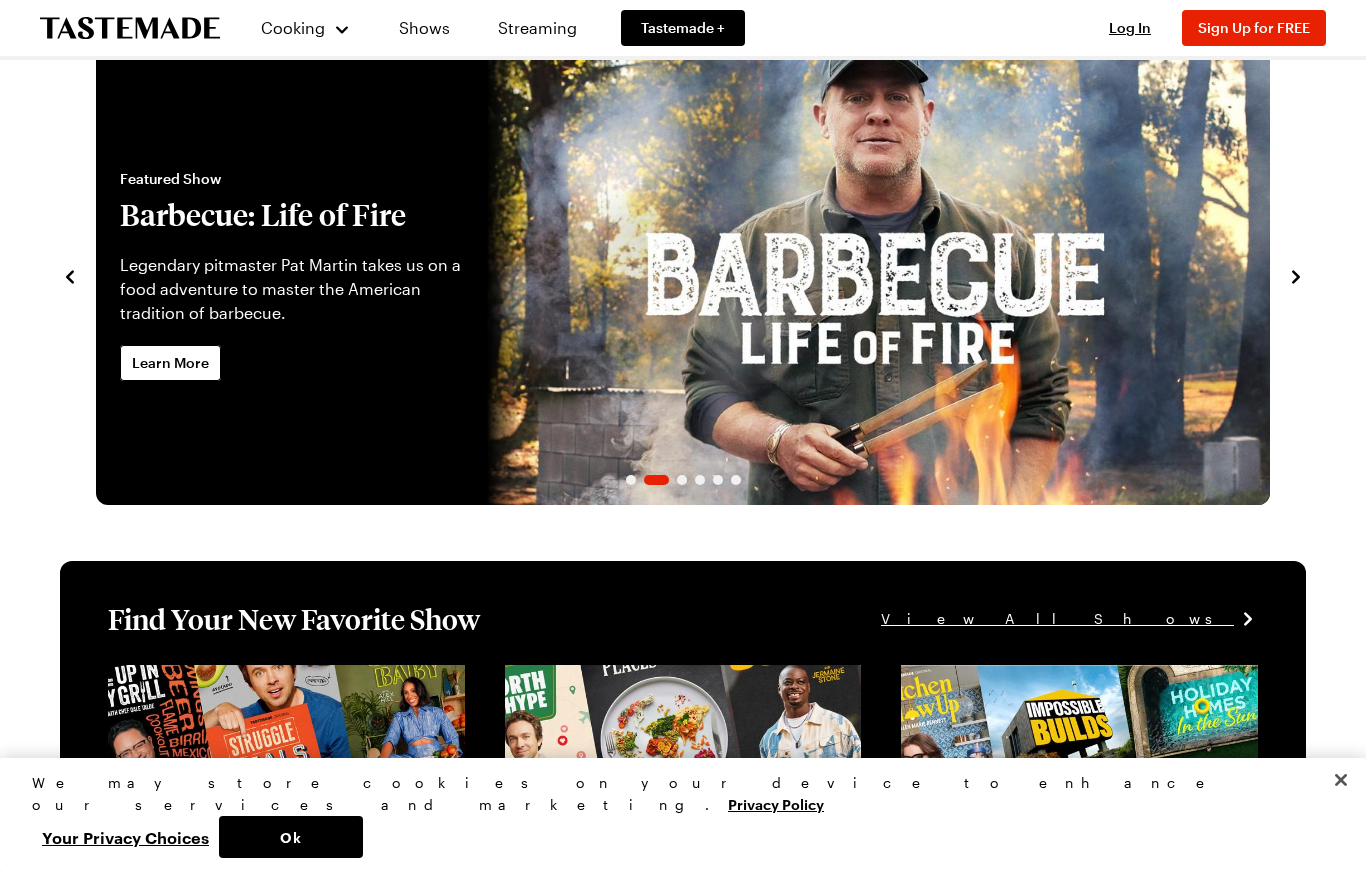 scroll, scrollTop: 0, scrollLeft: 0, axis: both 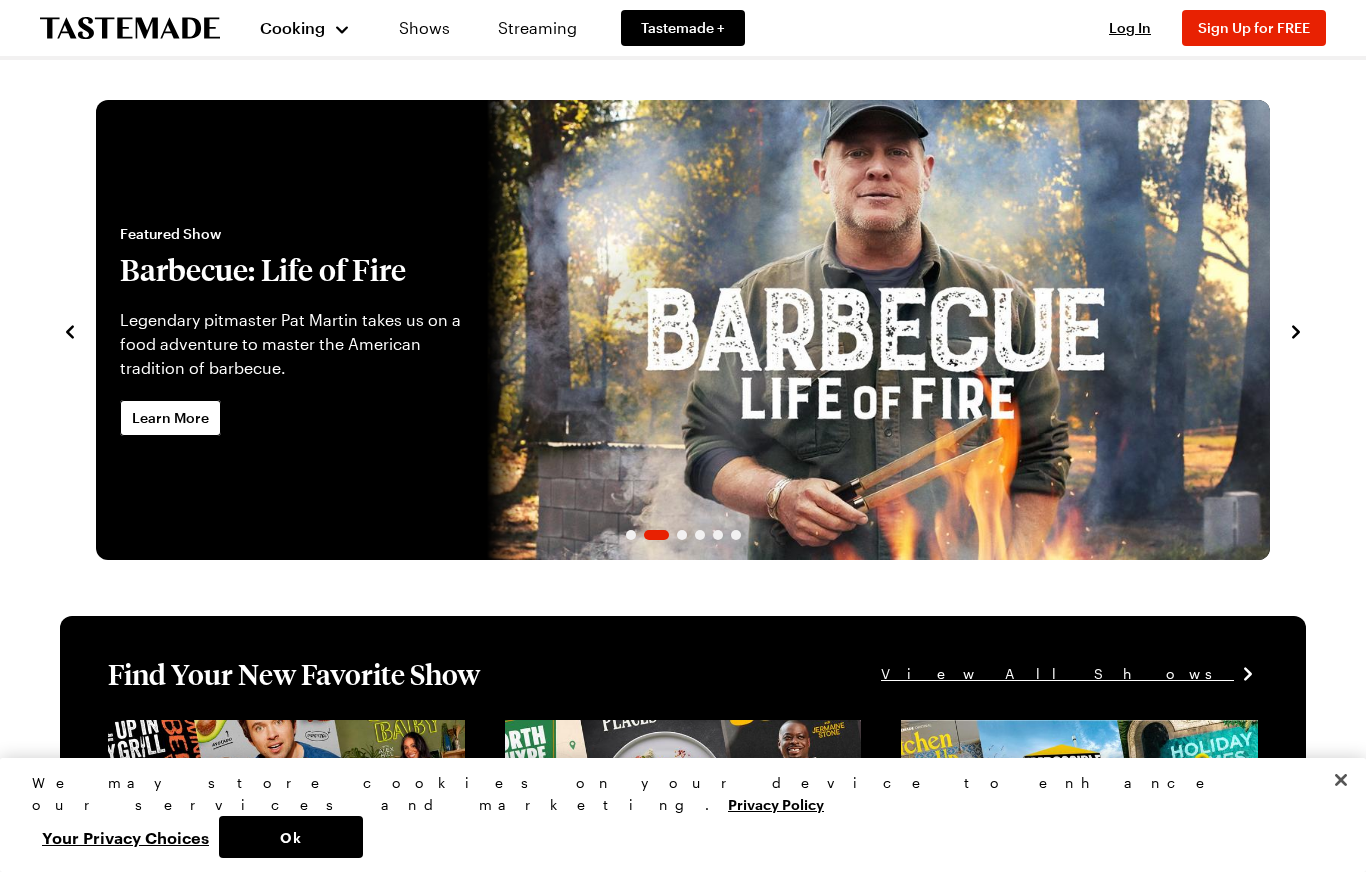 click on "Cooking" at bounding box center (305, 28) 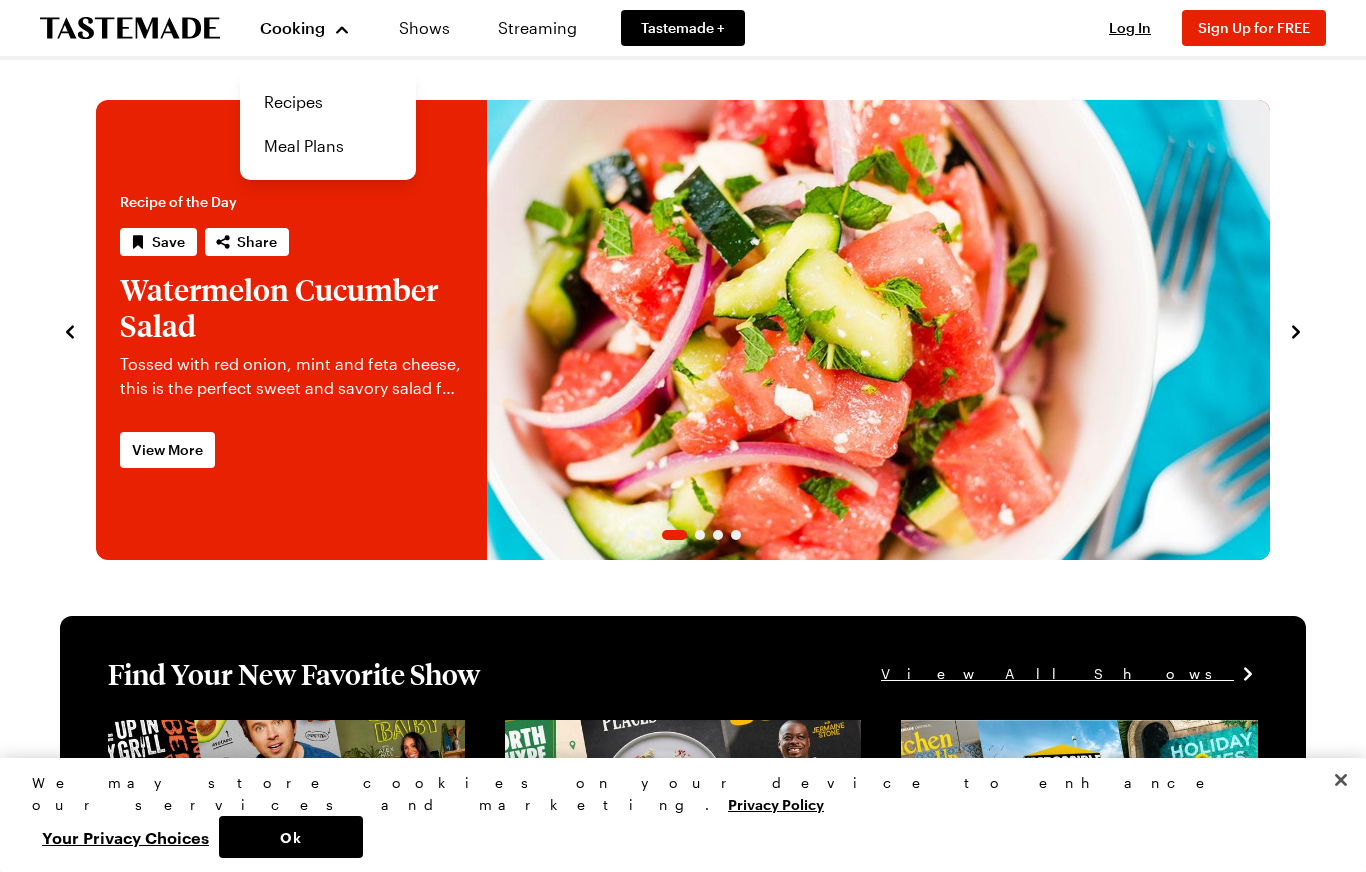 click on "Recipes" at bounding box center (328, 102) 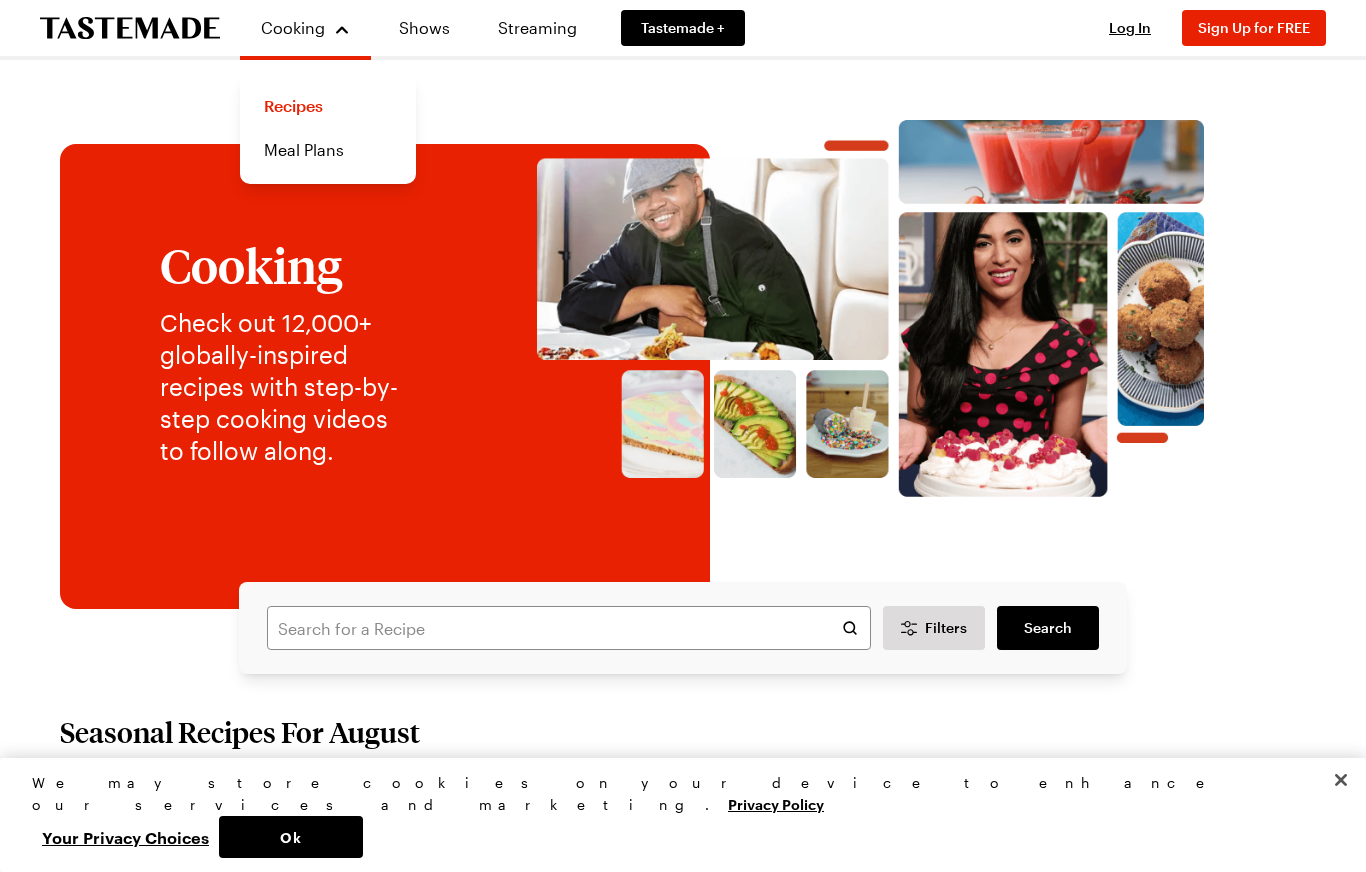 click on "Recipes" at bounding box center (328, 106) 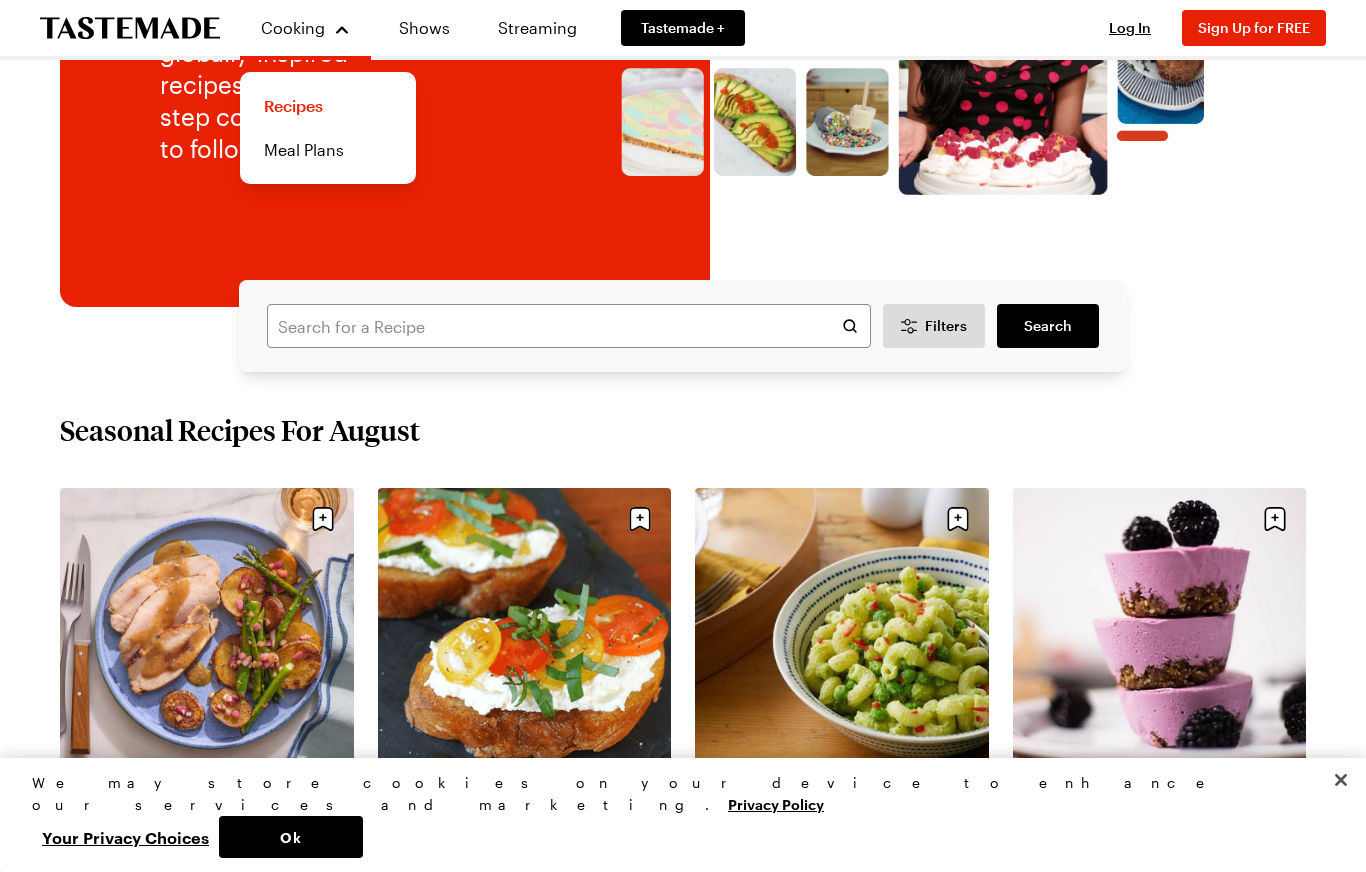 scroll, scrollTop: 300, scrollLeft: 0, axis: vertical 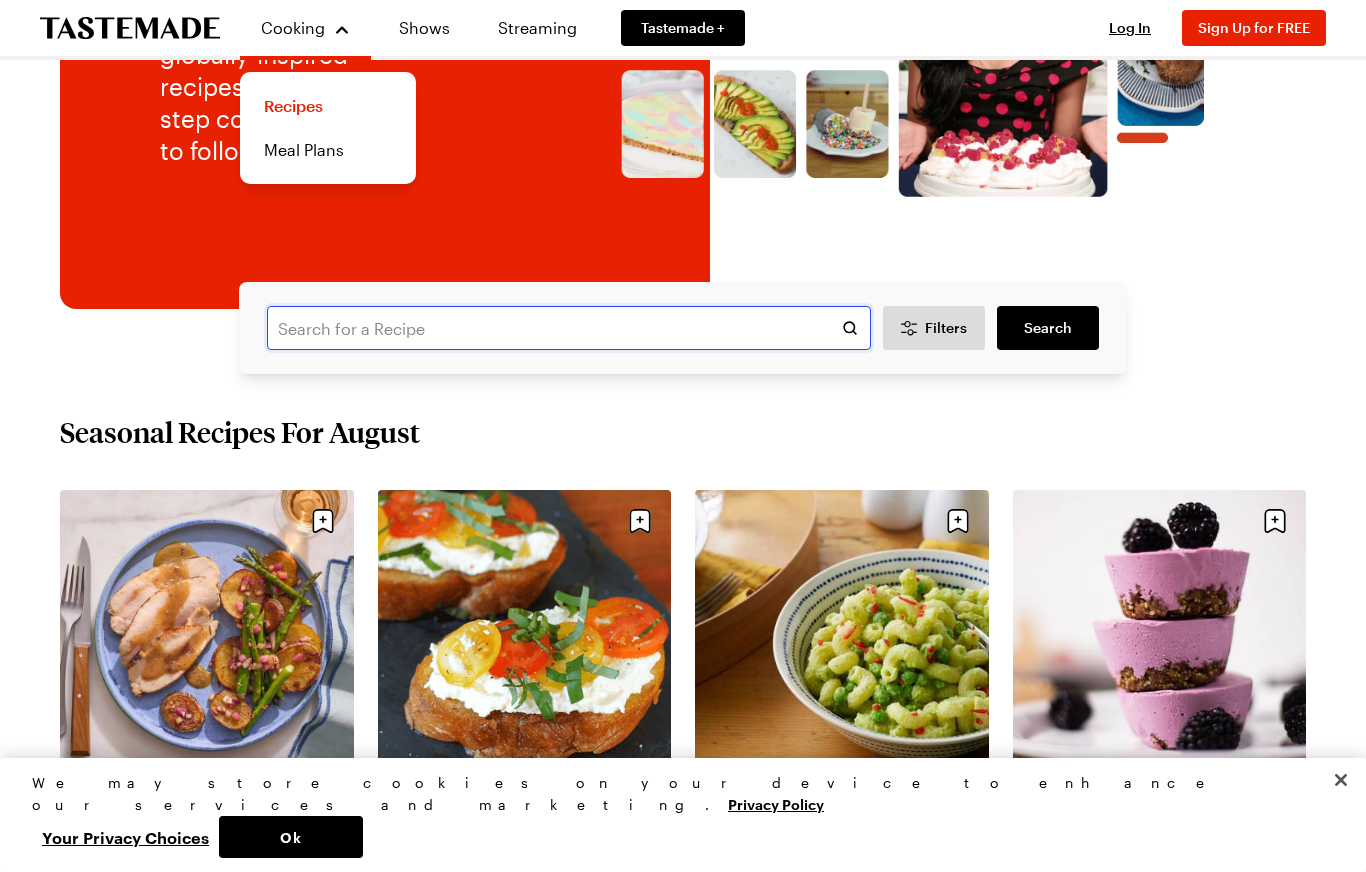 click at bounding box center (569, 328) 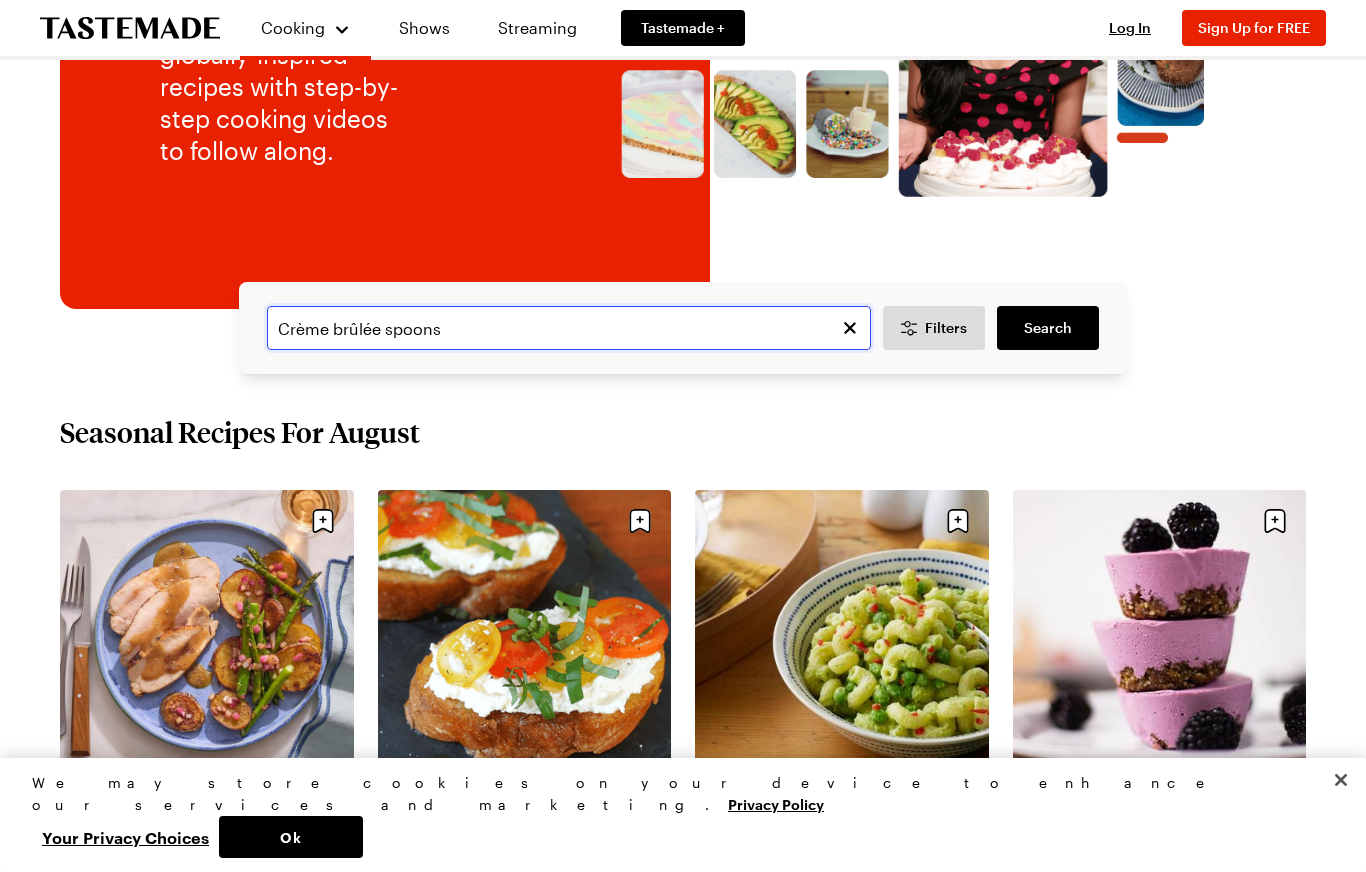 type on "Crème brûlée spoons" 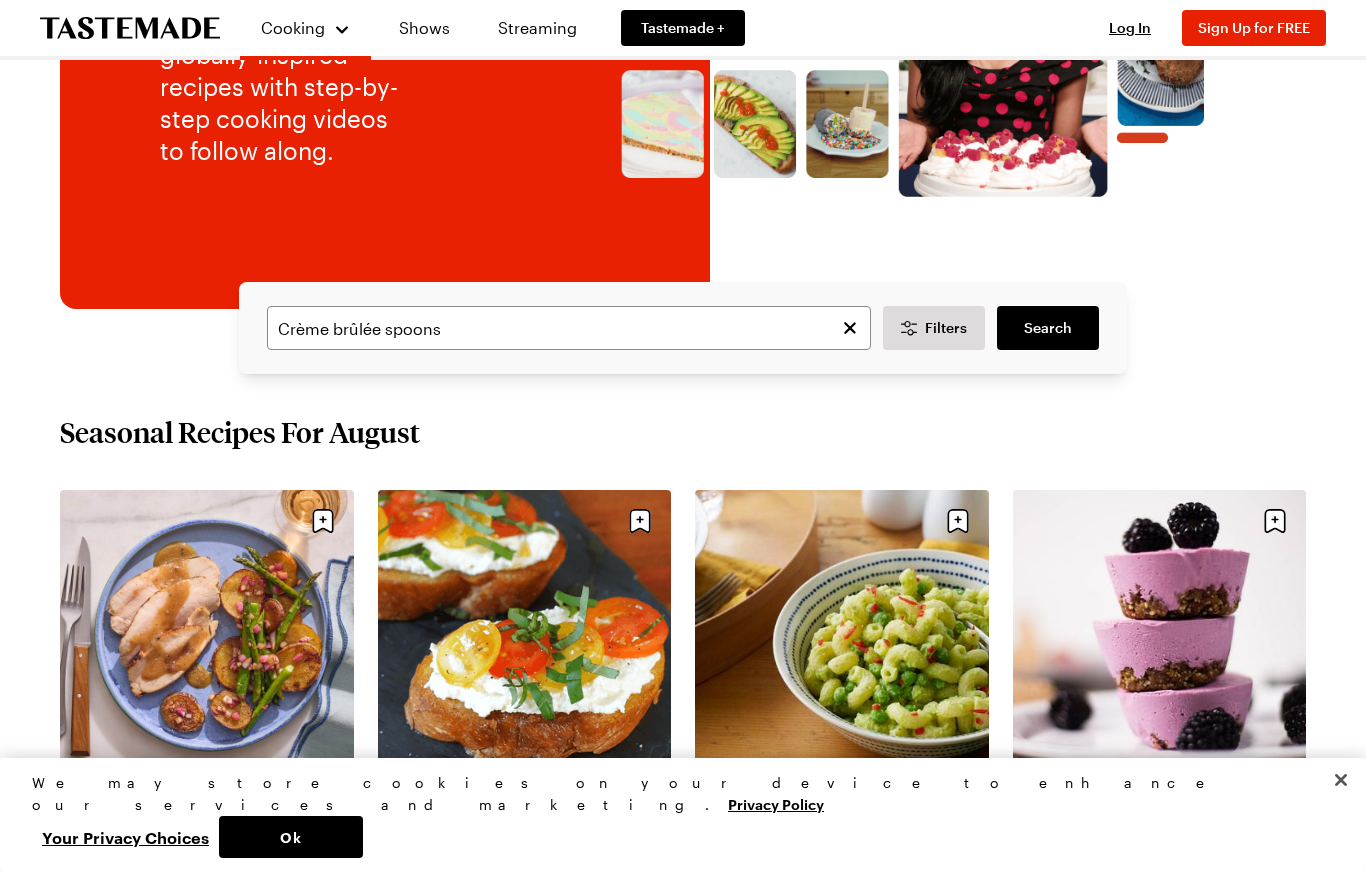click on "Search" at bounding box center [1048, 328] 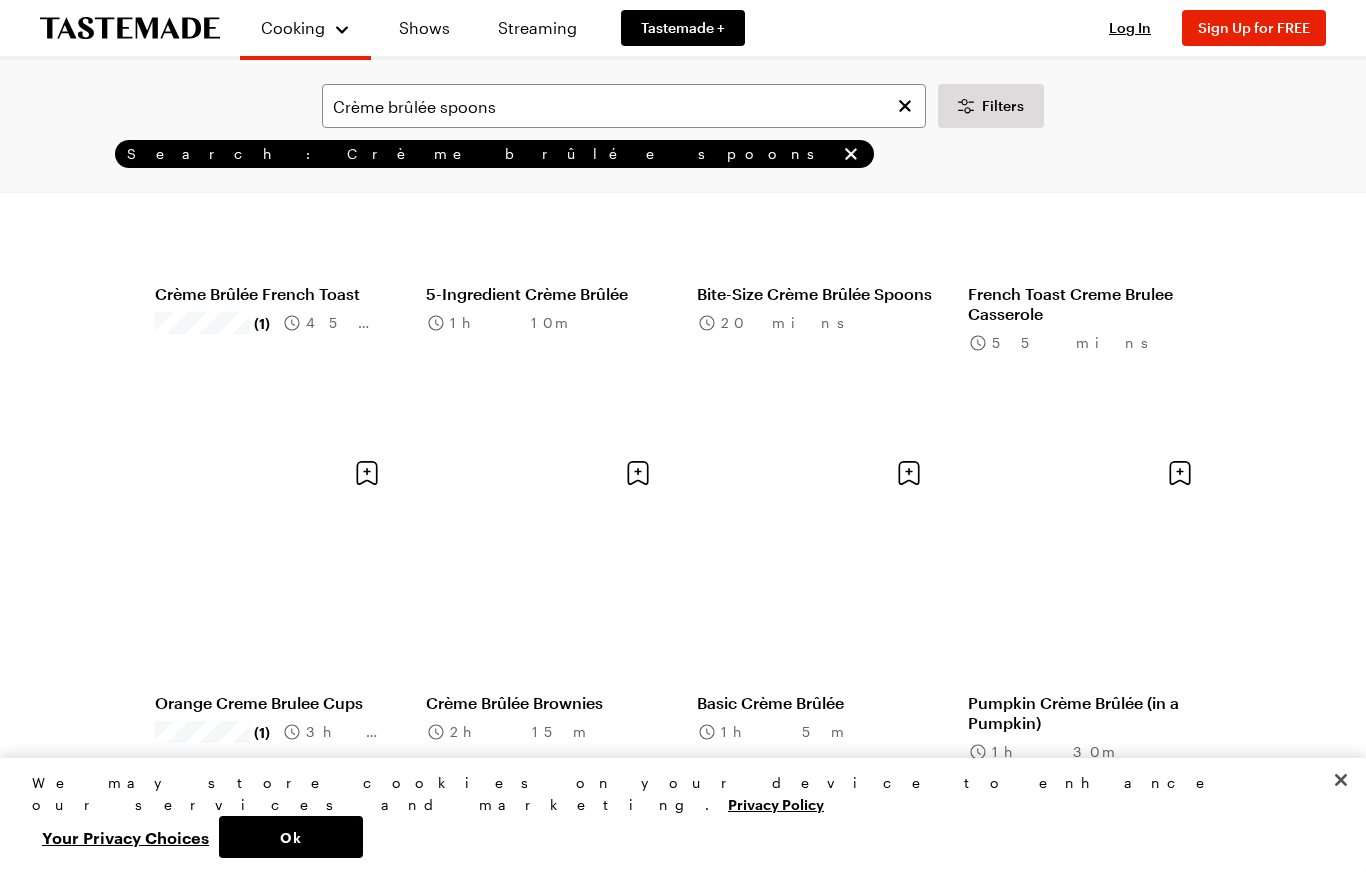 scroll, scrollTop: 0, scrollLeft: 0, axis: both 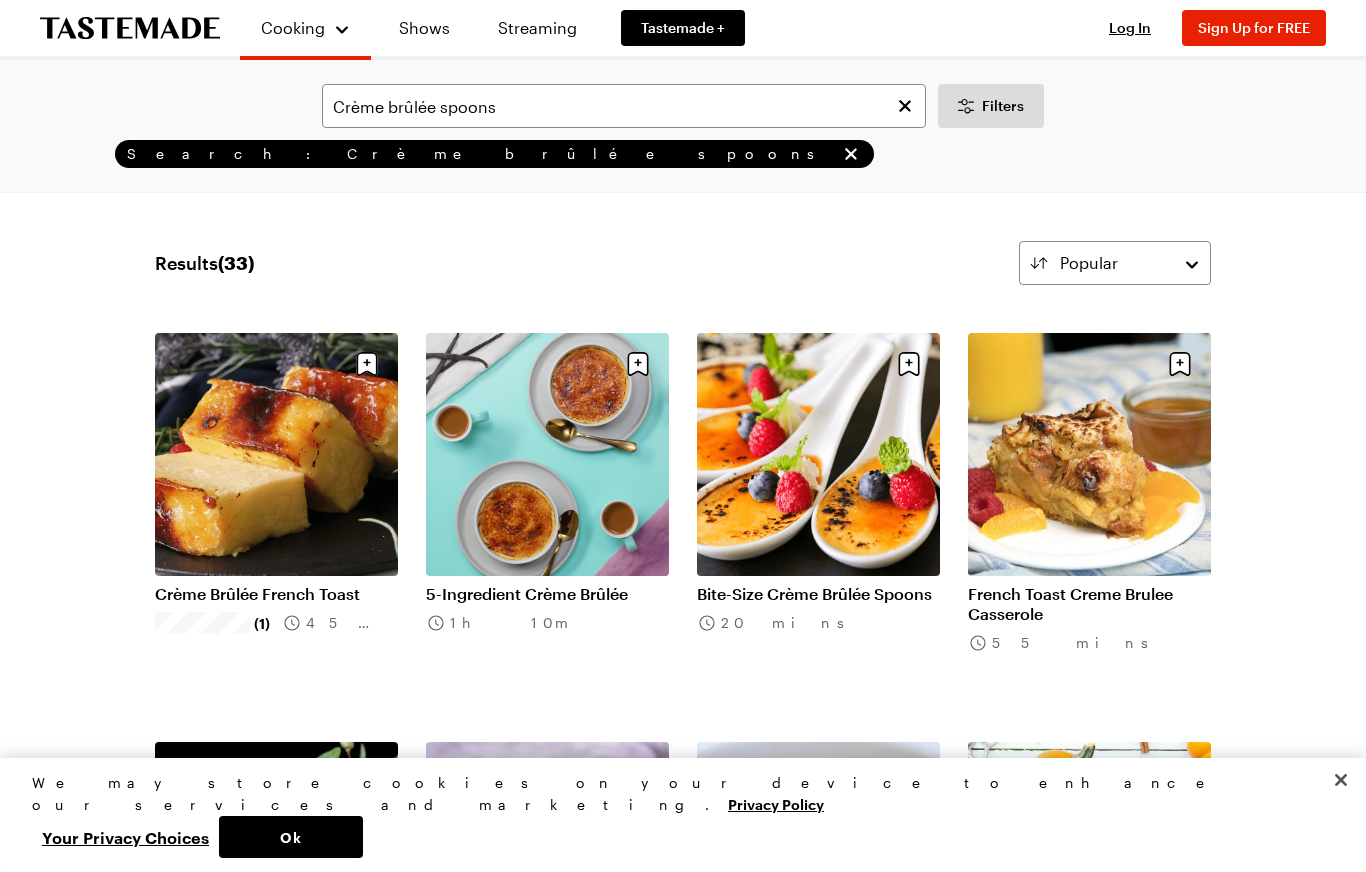 click on "Bite-Size Crème Brûlée Spoons" at bounding box center [818, 594] 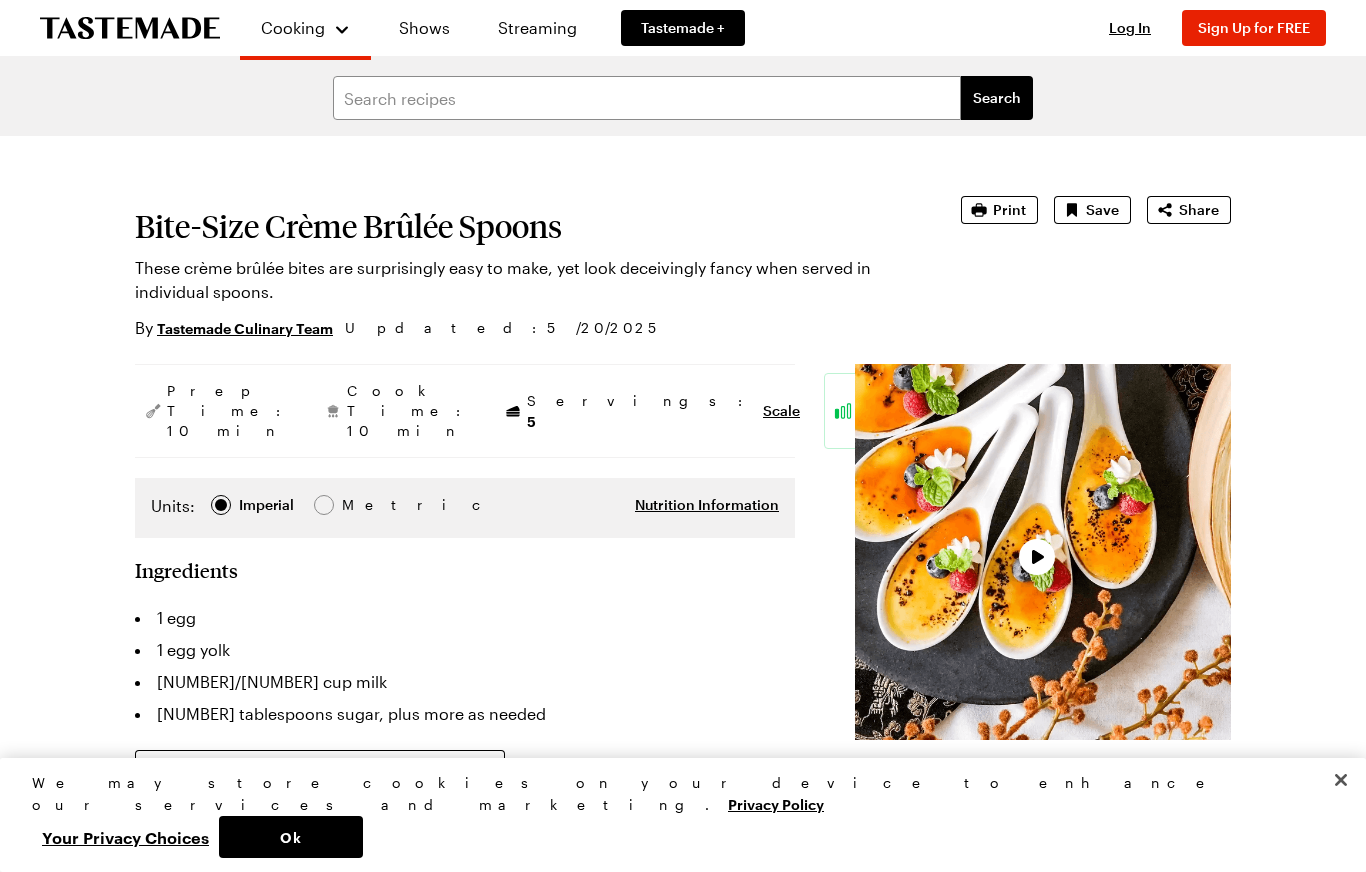 scroll, scrollTop: 0, scrollLeft: 0, axis: both 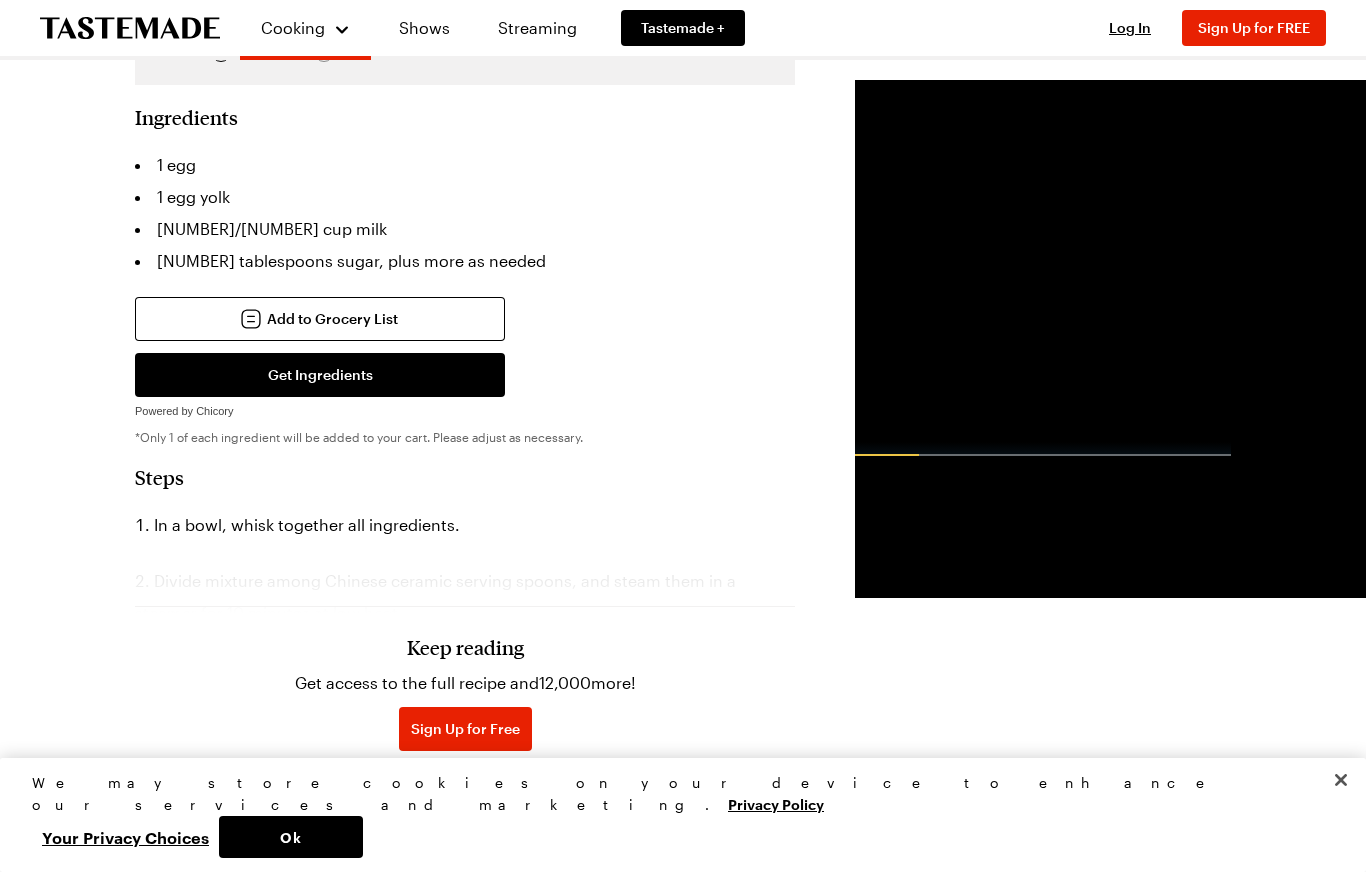 click on "Keep reading" at bounding box center [465, 647] 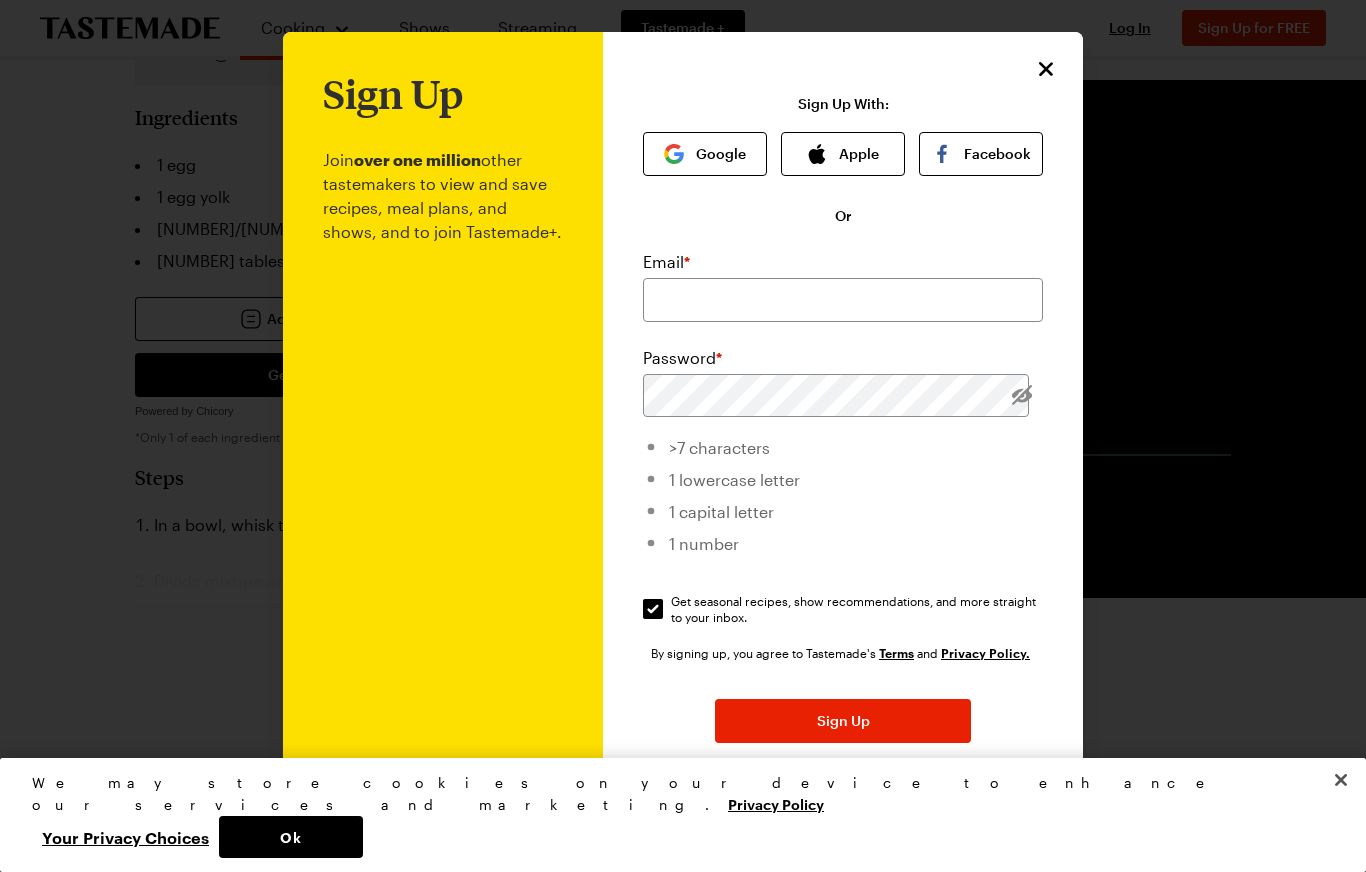 click on "Sign Up Join  over one million  other tastemakers to view and save recipes, meal plans, and shows, and to join Tastemade+. Sign Up With: Google Apple Facebook Or Email  * Password  * >7 characters 1 lowercase letter 1 capital letter 1 number Get seasonal recipes, show recommendations, and more straight to your inbox. Get seasonal recipes, show recommendations, and more straight to your inbox. By signing up, you agree to Tastemade's   Terms   and   Privacy Policy. Sign Up Already have an account?  Log In! This site is protected by reCAPTCHA and the Google   Privacy Policy   and   Terms of Service   apply." at bounding box center (843, 475) 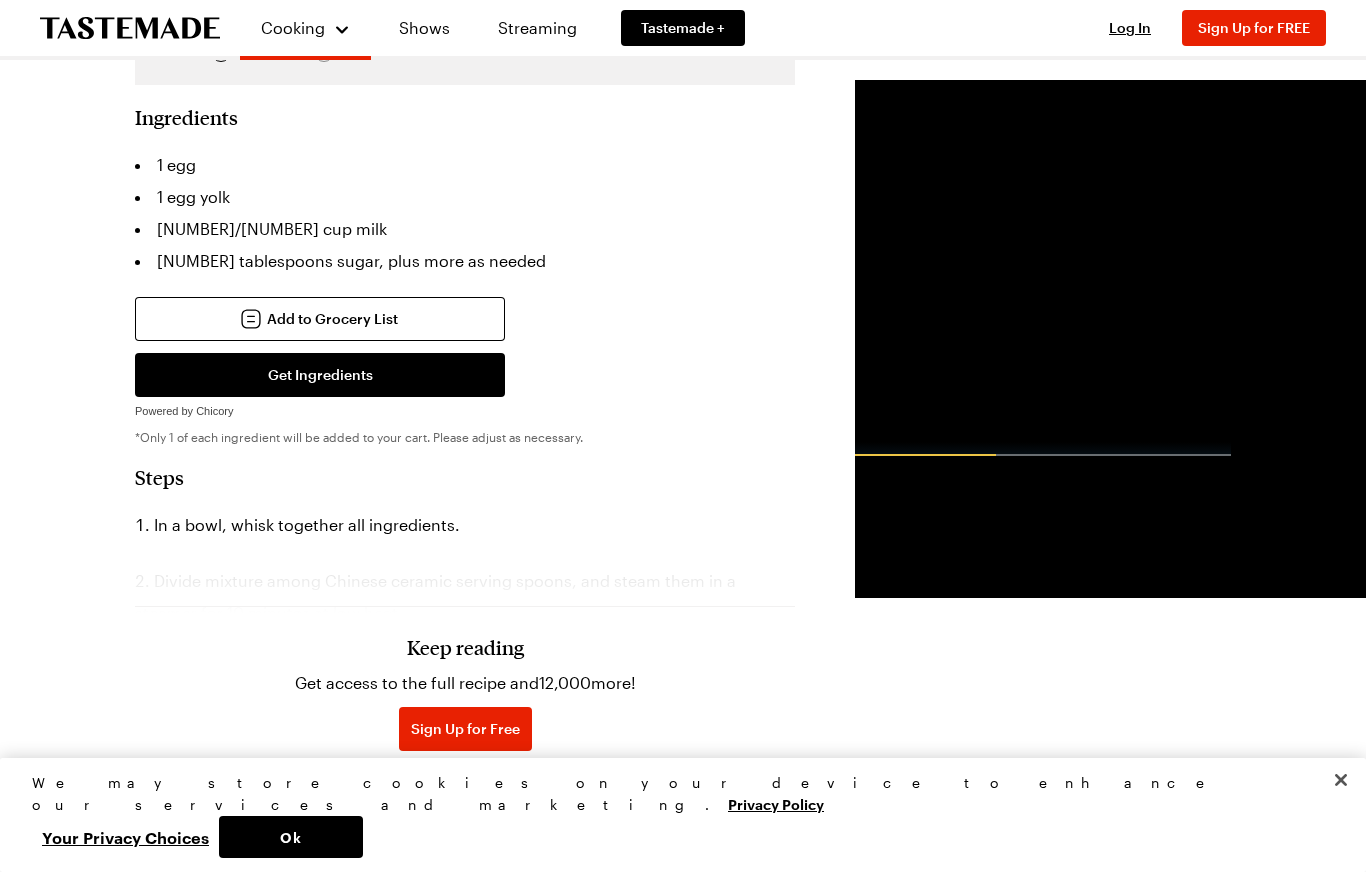 click on "Sign Up for Free" at bounding box center [465, 729] 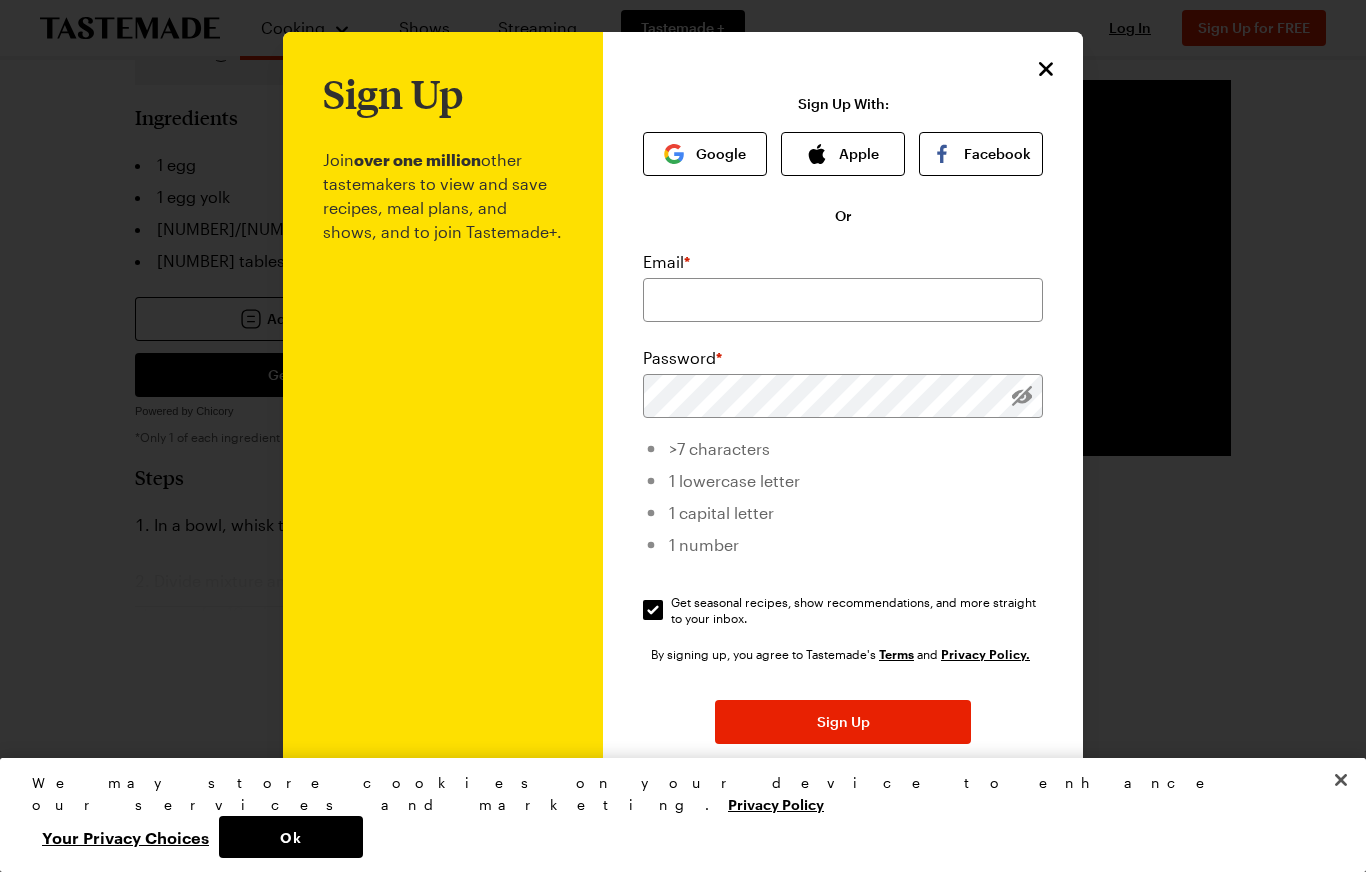 click 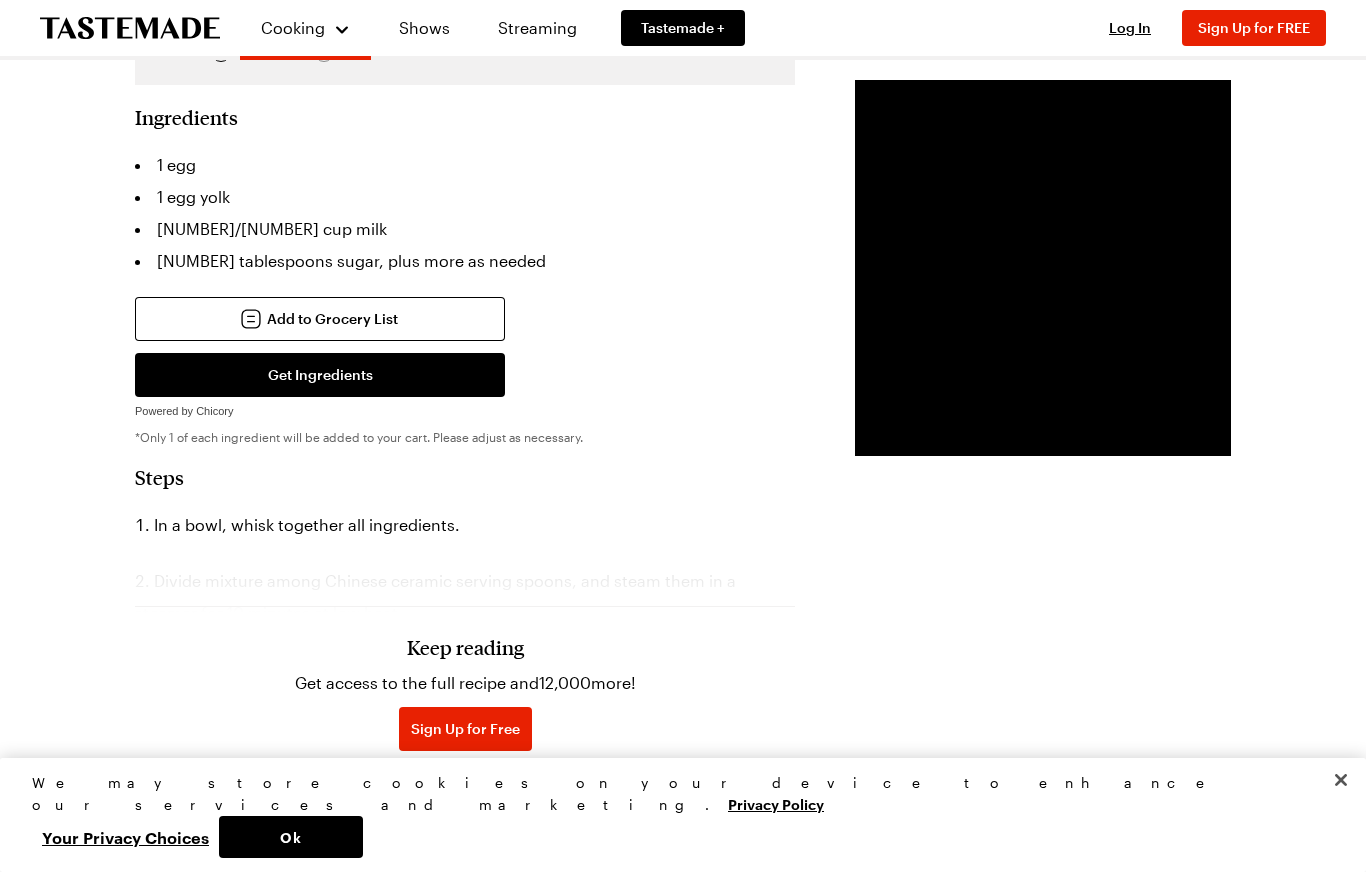 click on "Keep reading" at bounding box center [465, 647] 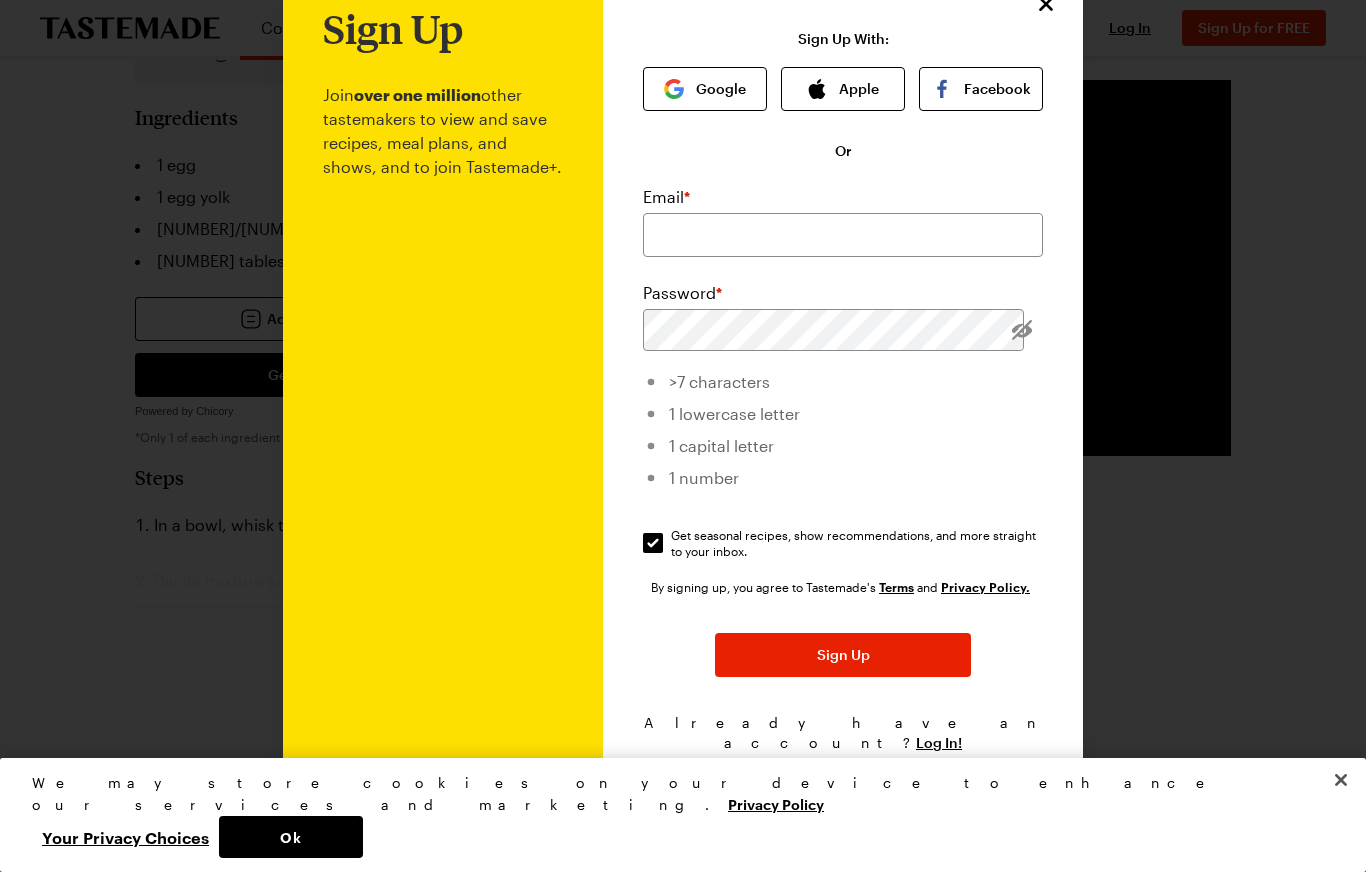 scroll, scrollTop: 63, scrollLeft: 0, axis: vertical 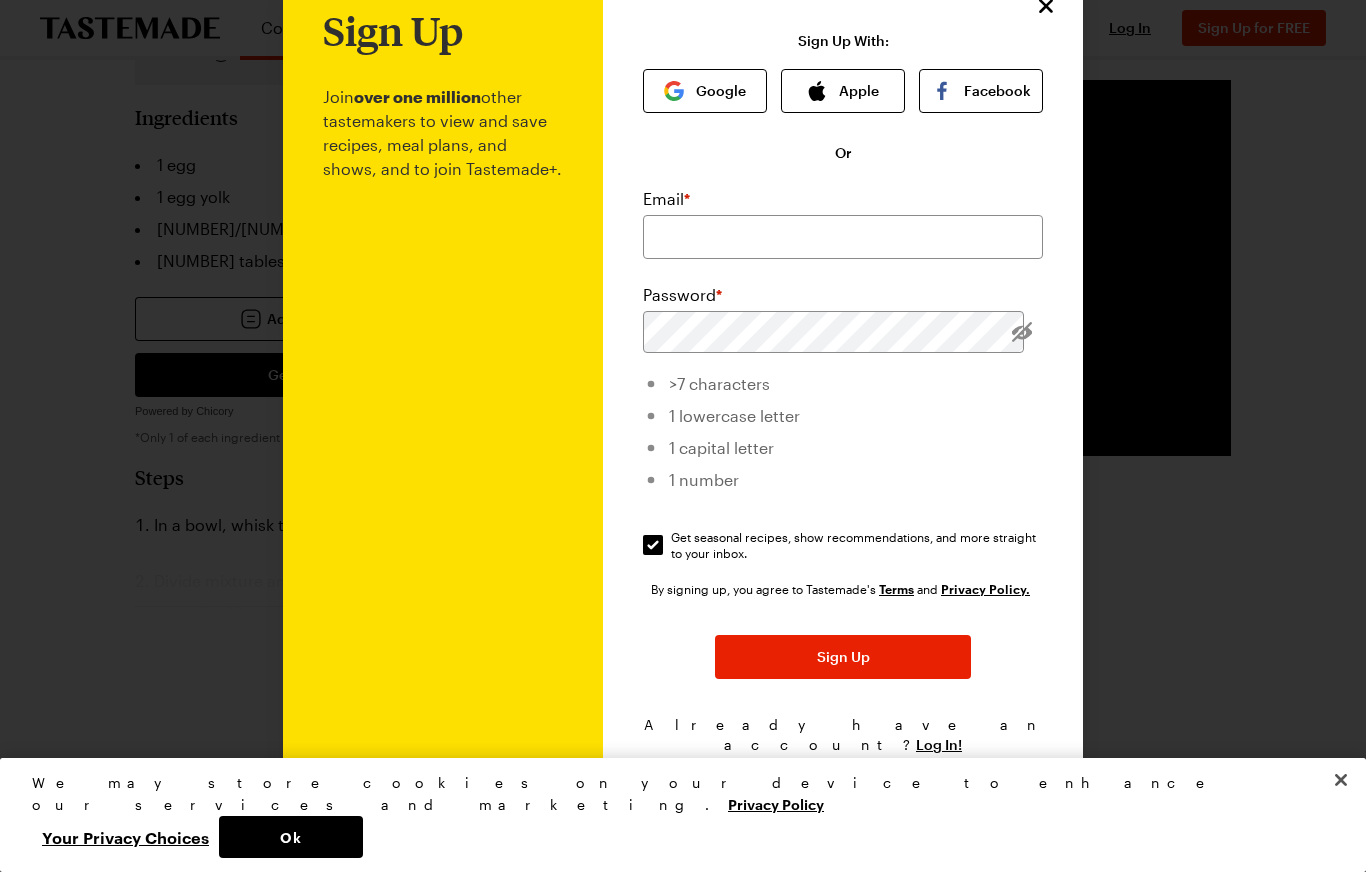 click on "Log In!" at bounding box center (939, 745) 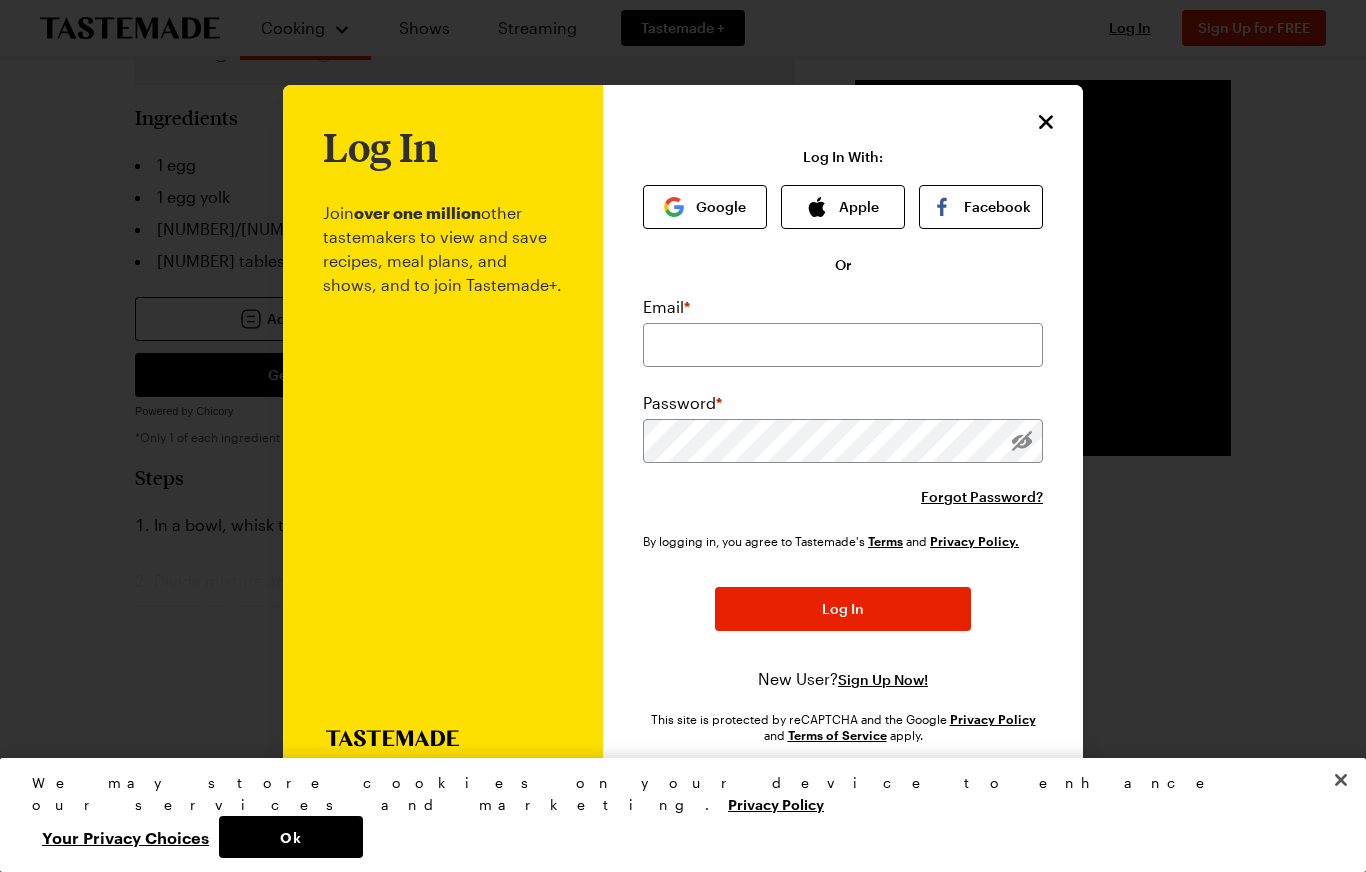 scroll, scrollTop: 0, scrollLeft: 0, axis: both 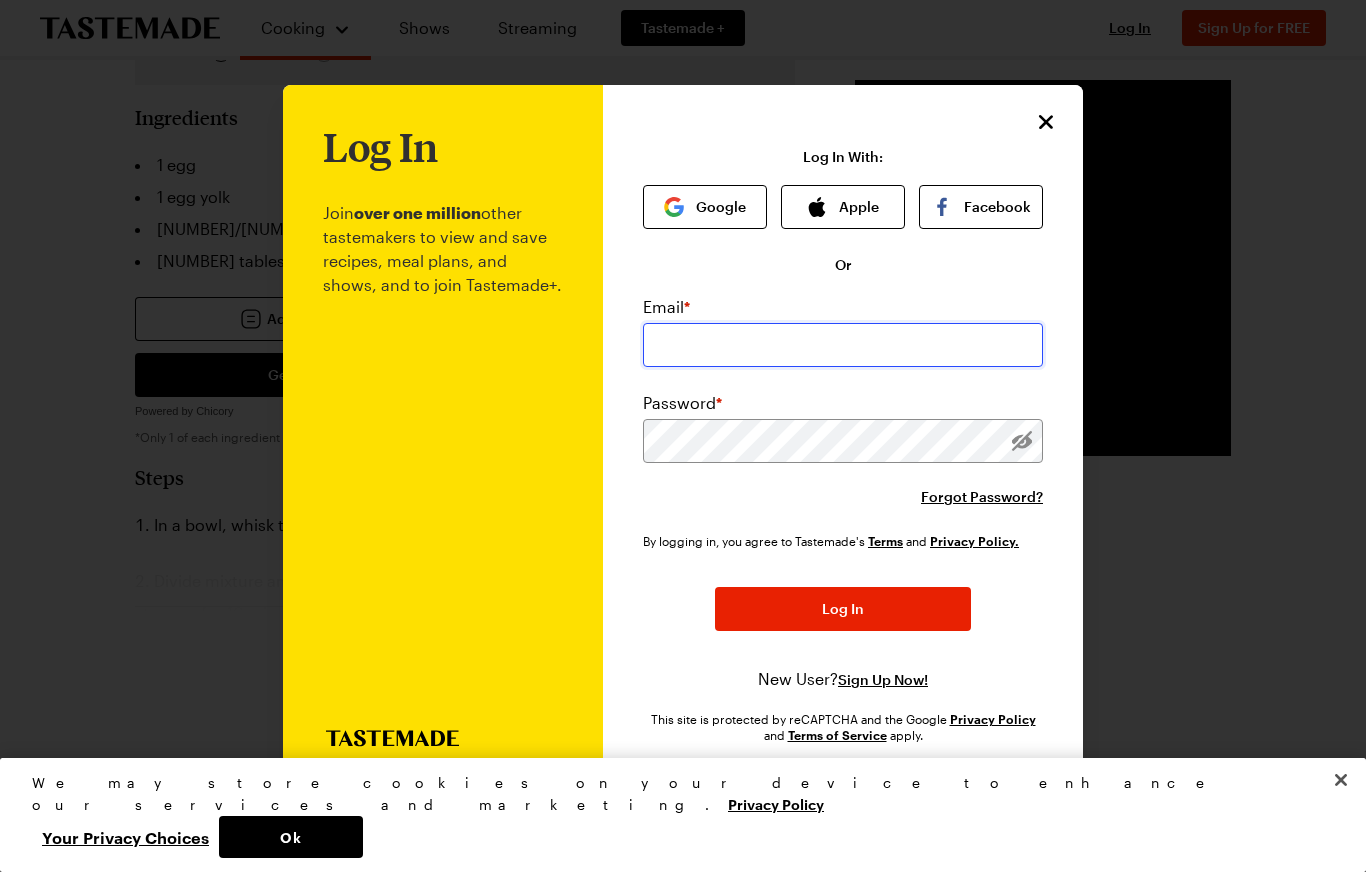 click at bounding box center [843, 345] 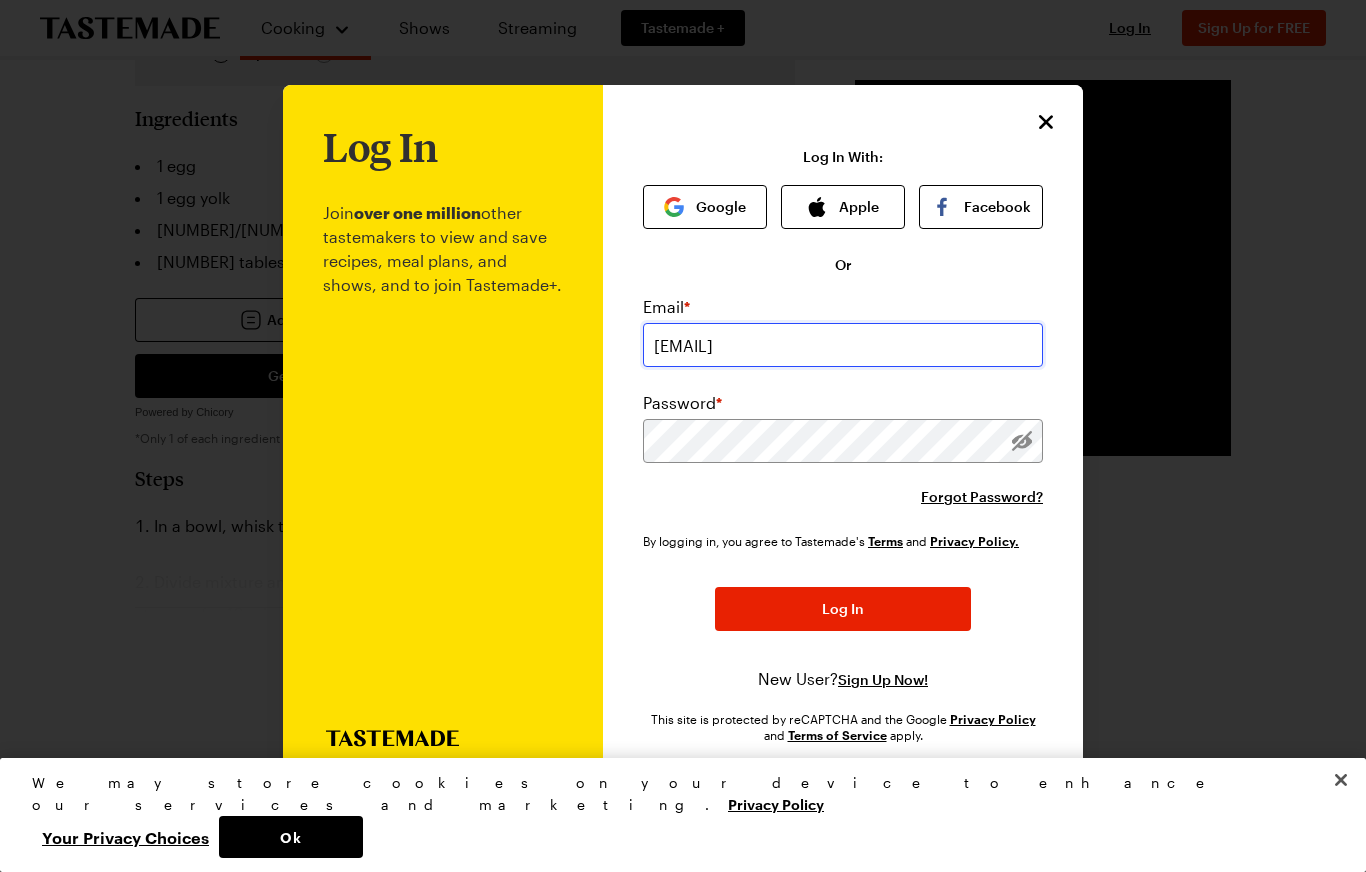 type on "mmay1210@gmail.com" 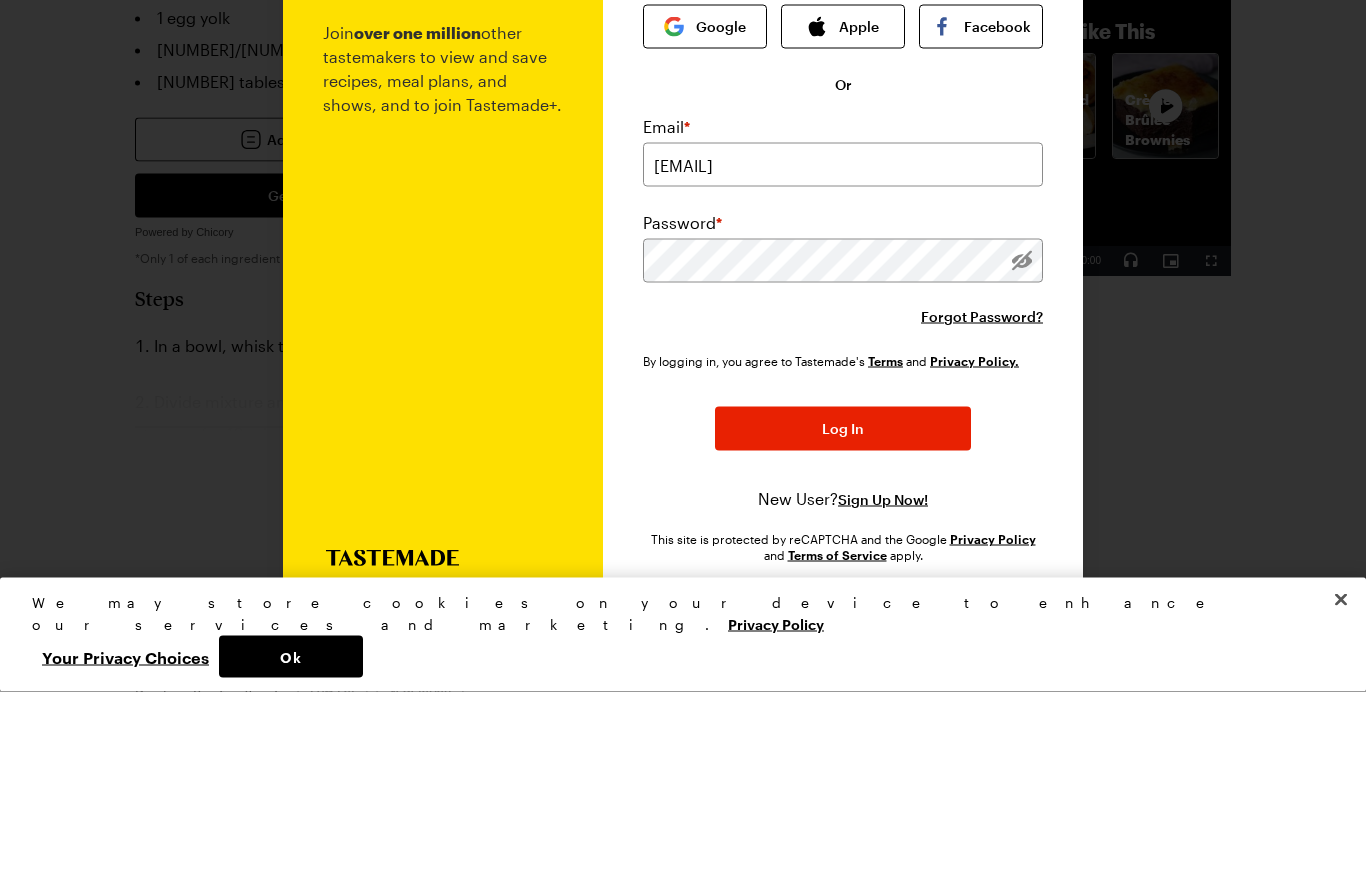 click on "Log In" at bounding box center [843, 609] 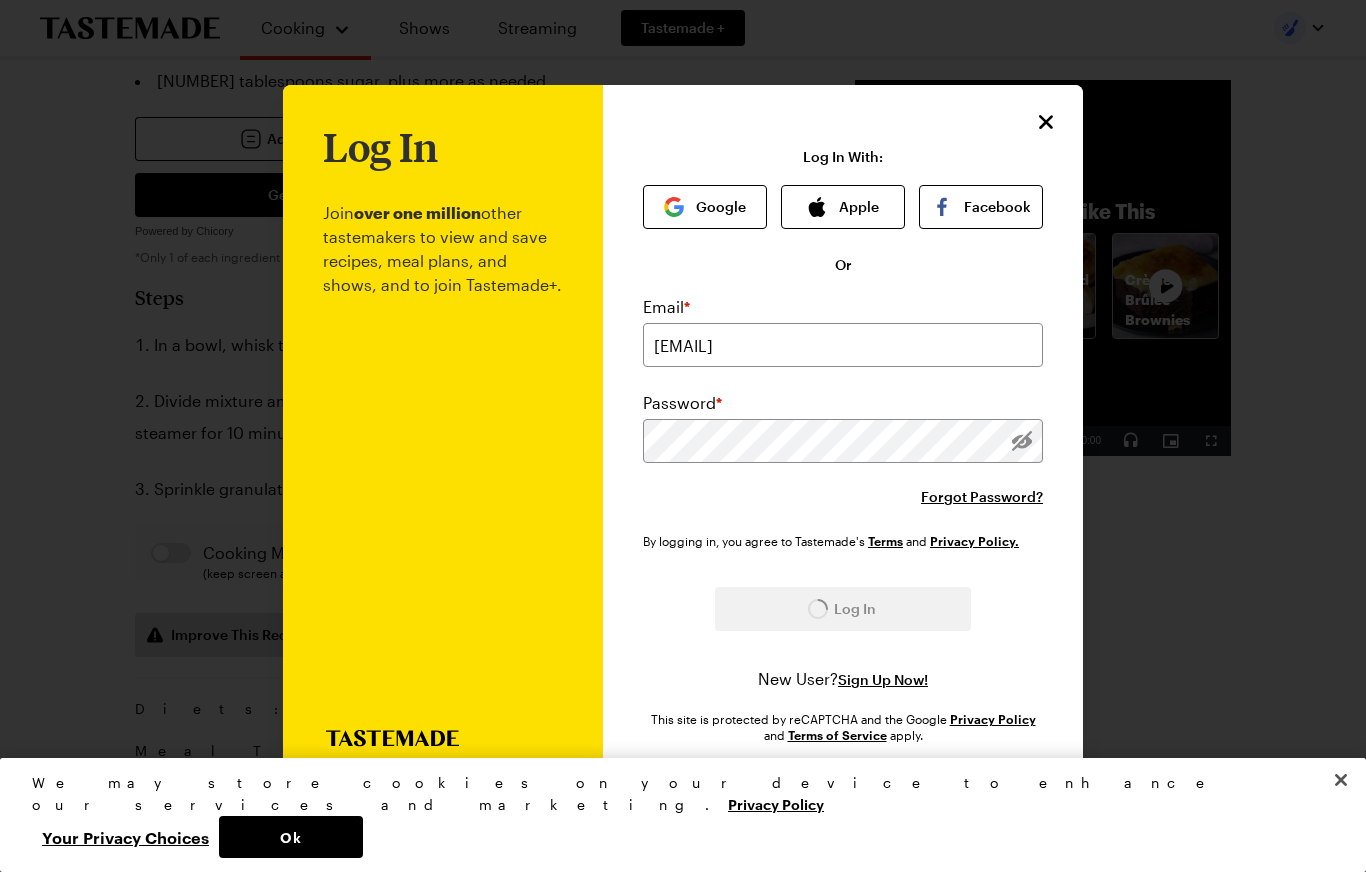 scroll, scrollTop: 453, scrollLeft: 0, axis: vertical 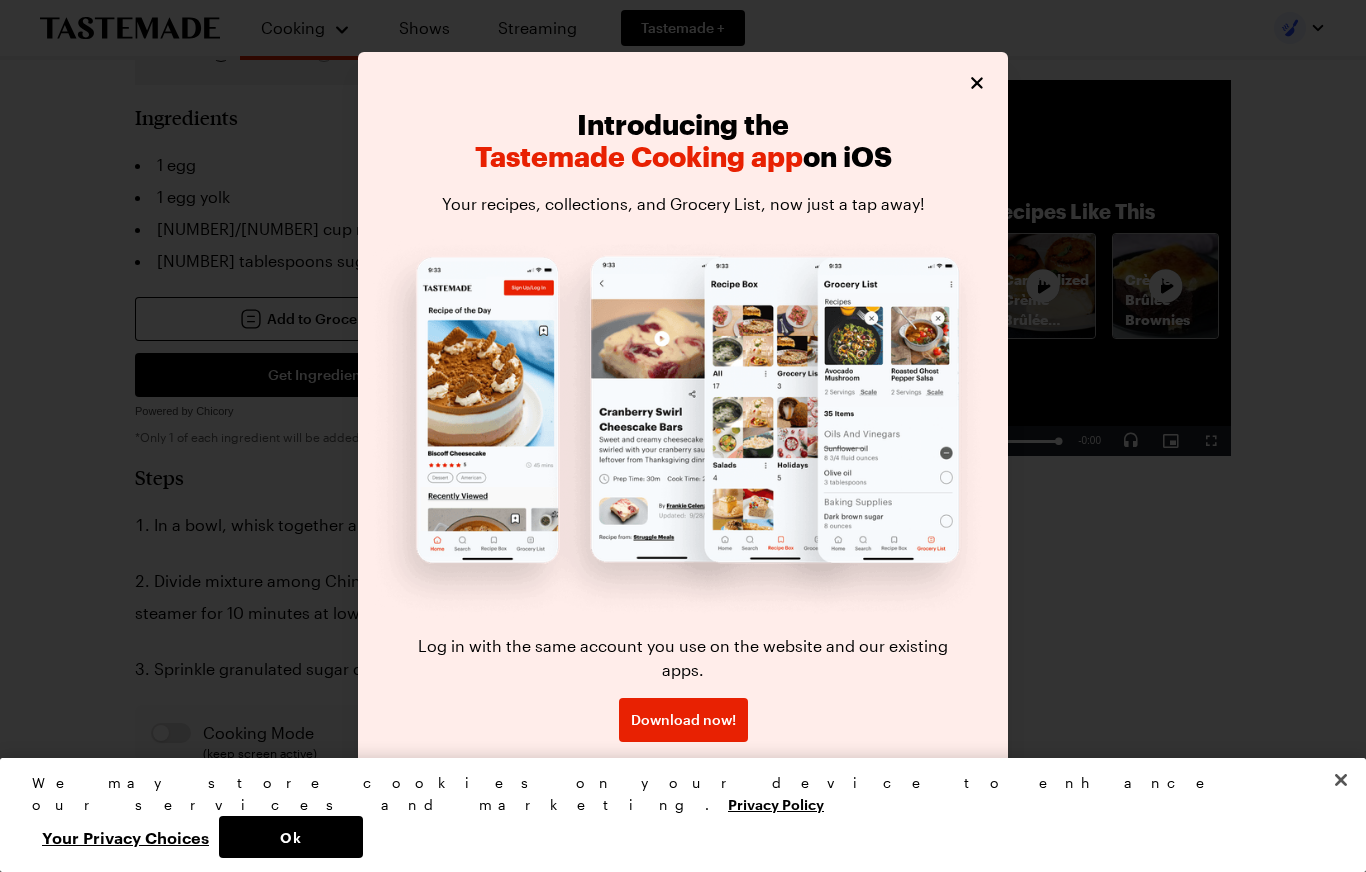 type on "x" 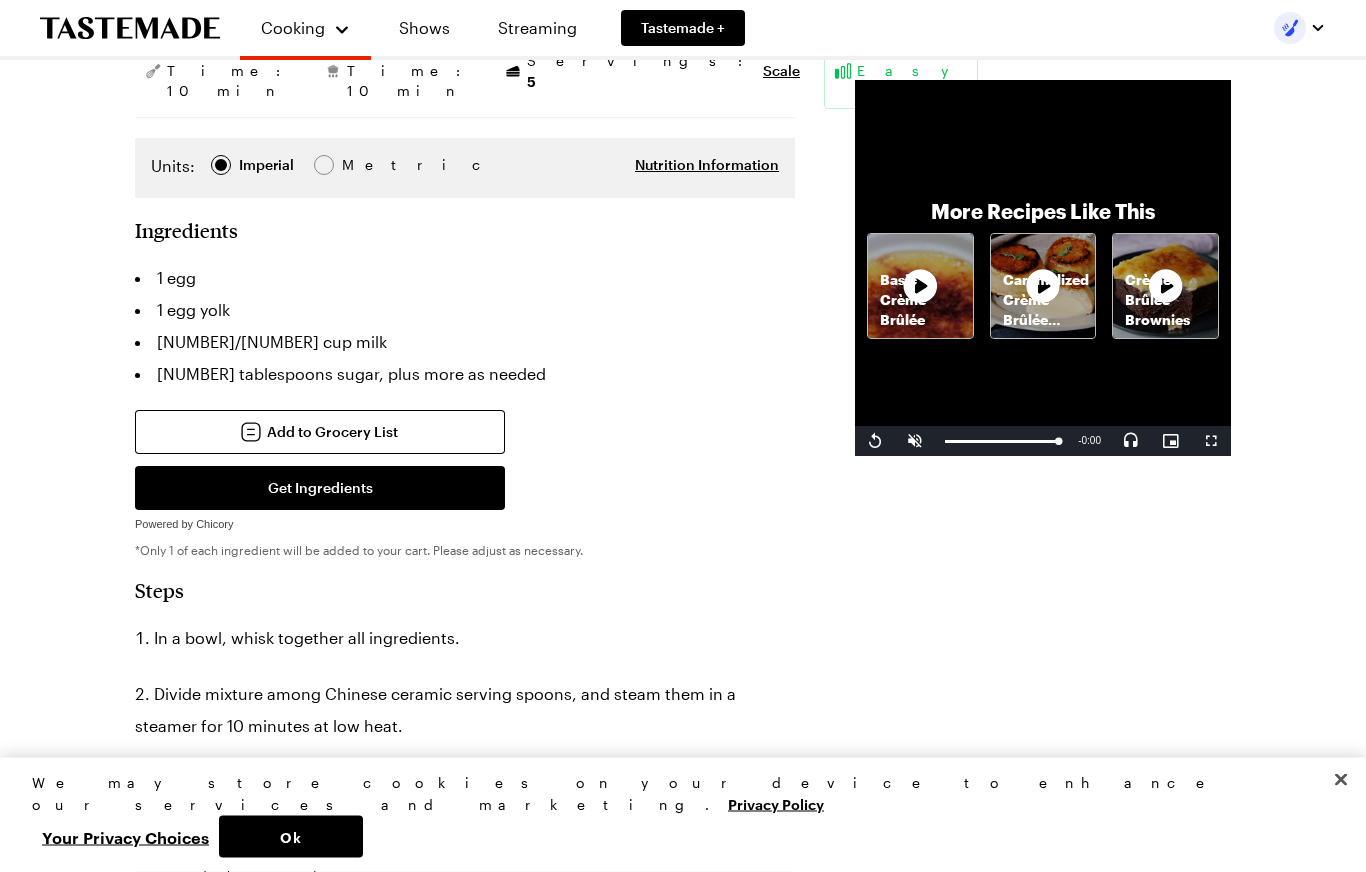 scroll, scrollTop: 337, scrollLeft: 0, axis: vertical 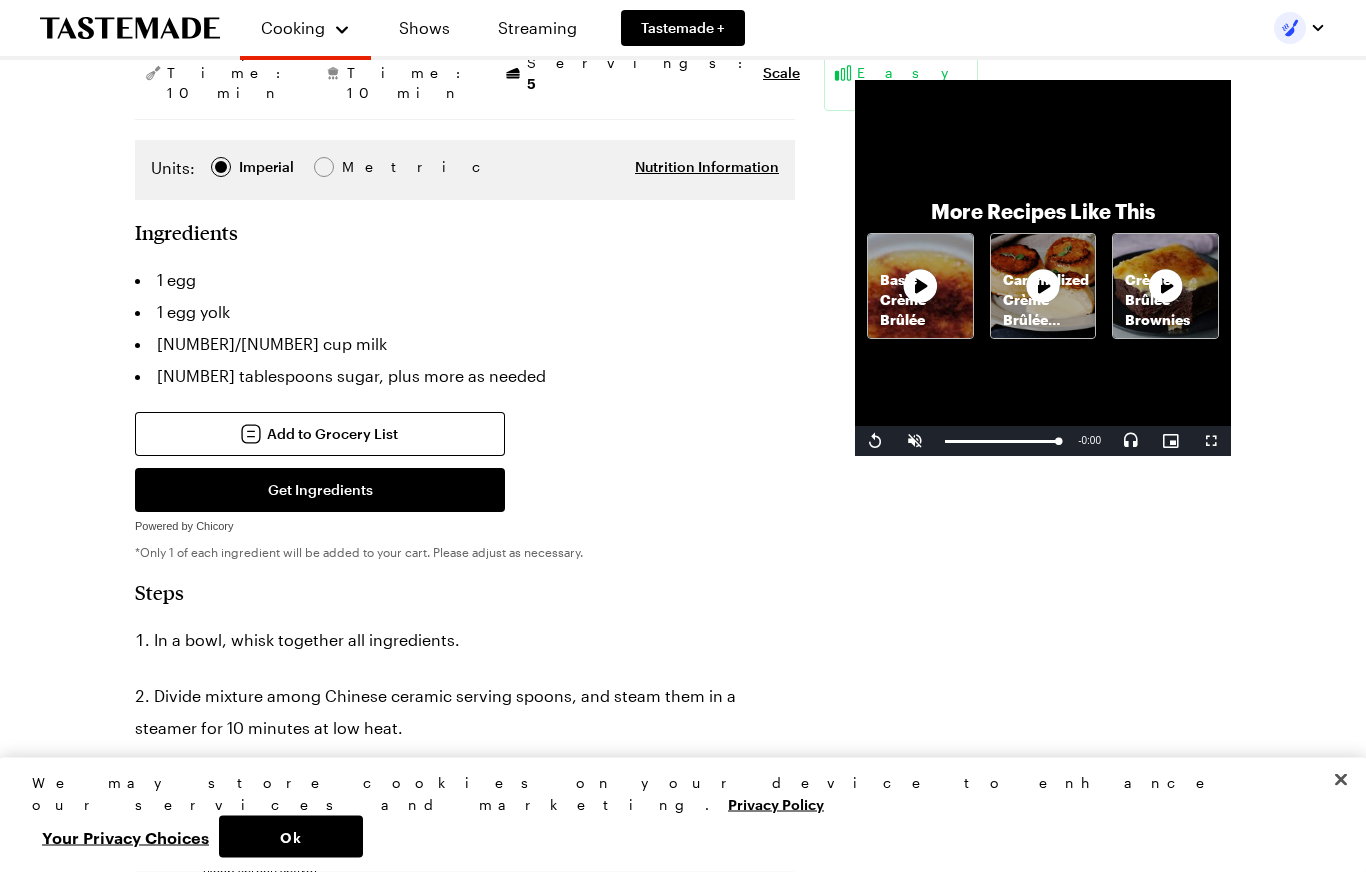 click on "Get Ingredients" at bounding box center (320, 491) 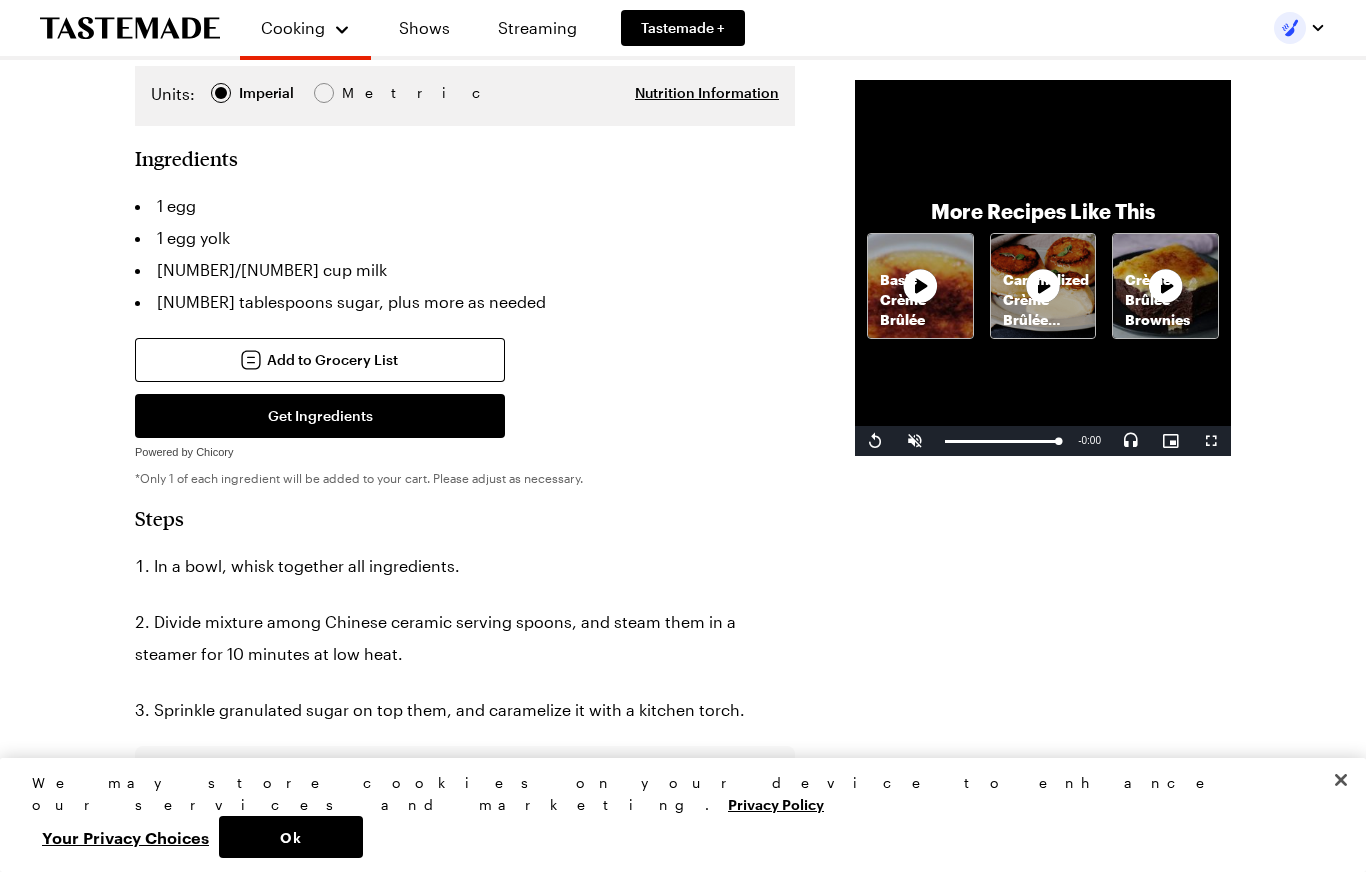 scroll, scrollTop: 0, scrollLeft: 0, axis: both 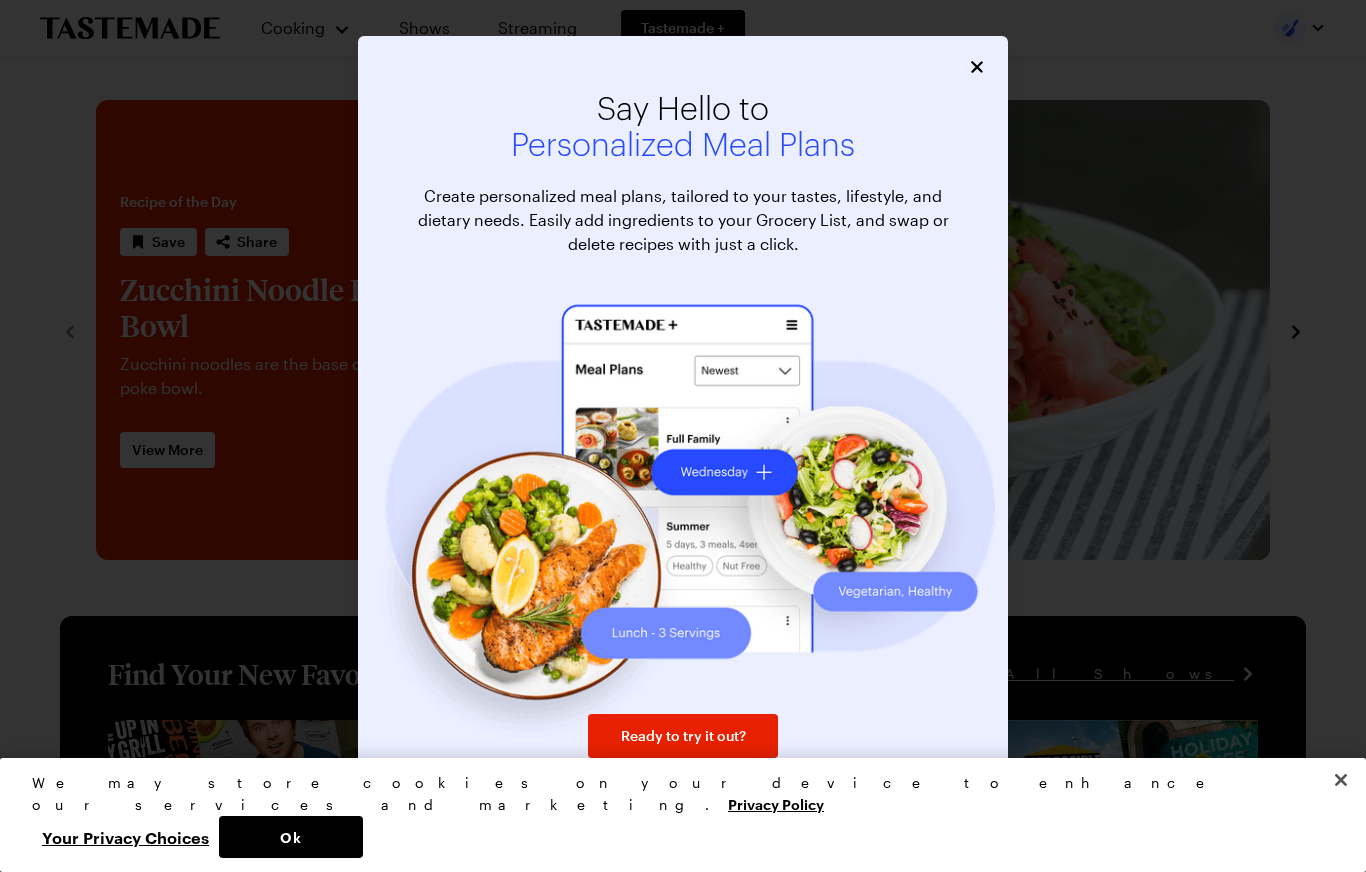 click 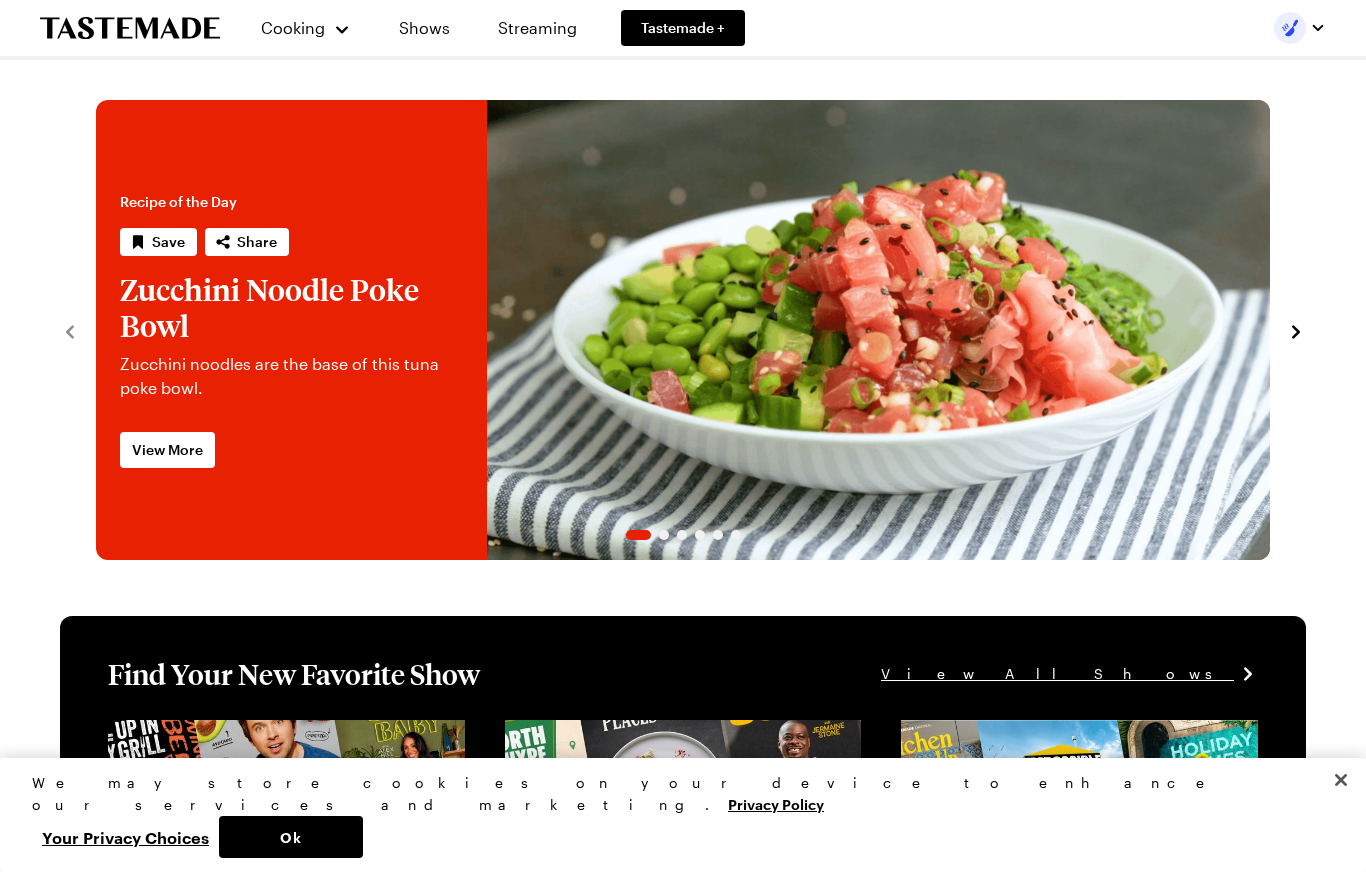 click on "Cooking" at bounding box center [305, 28] 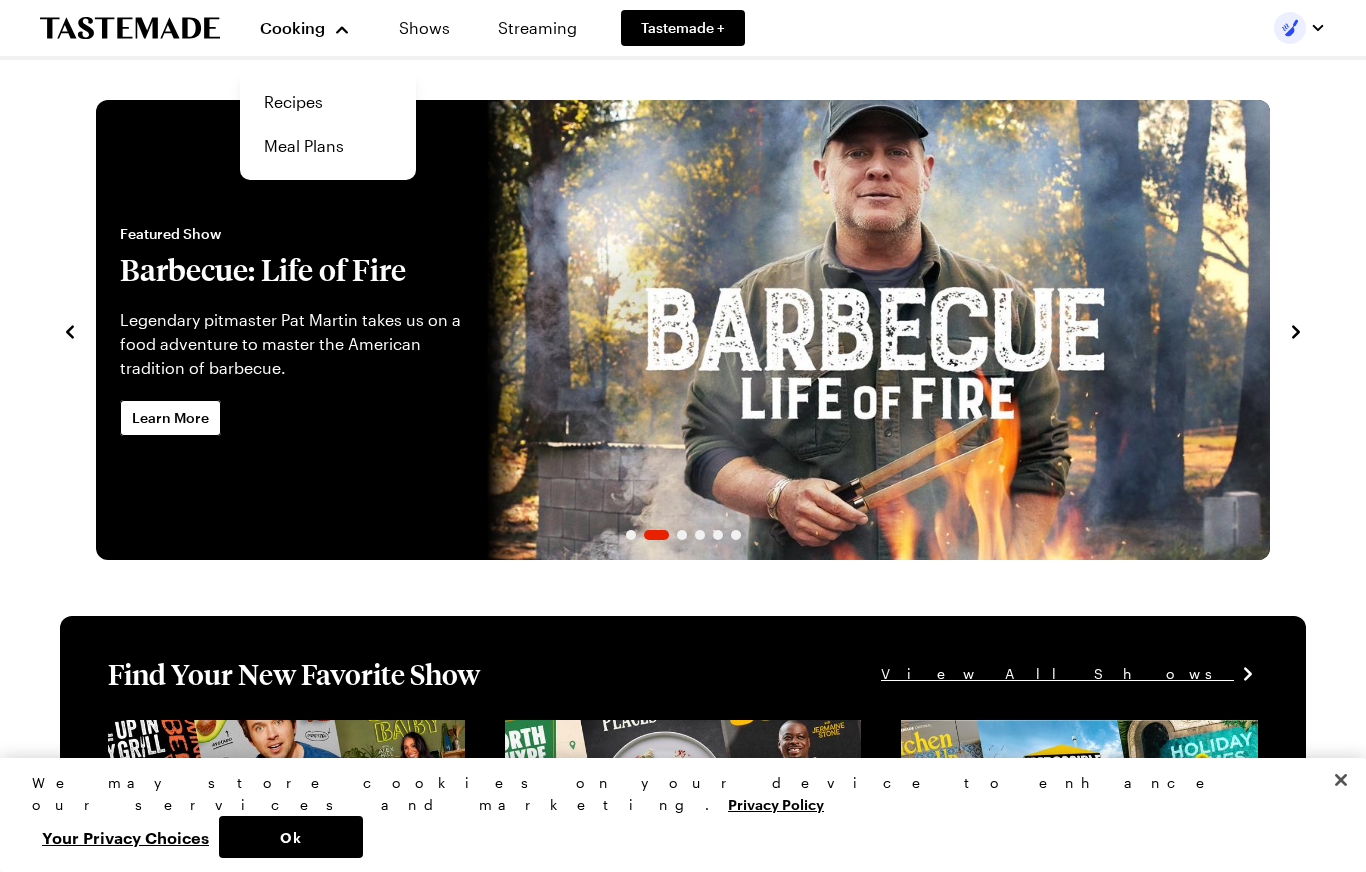 click on "Recipes" at bounding box center [328, 102] 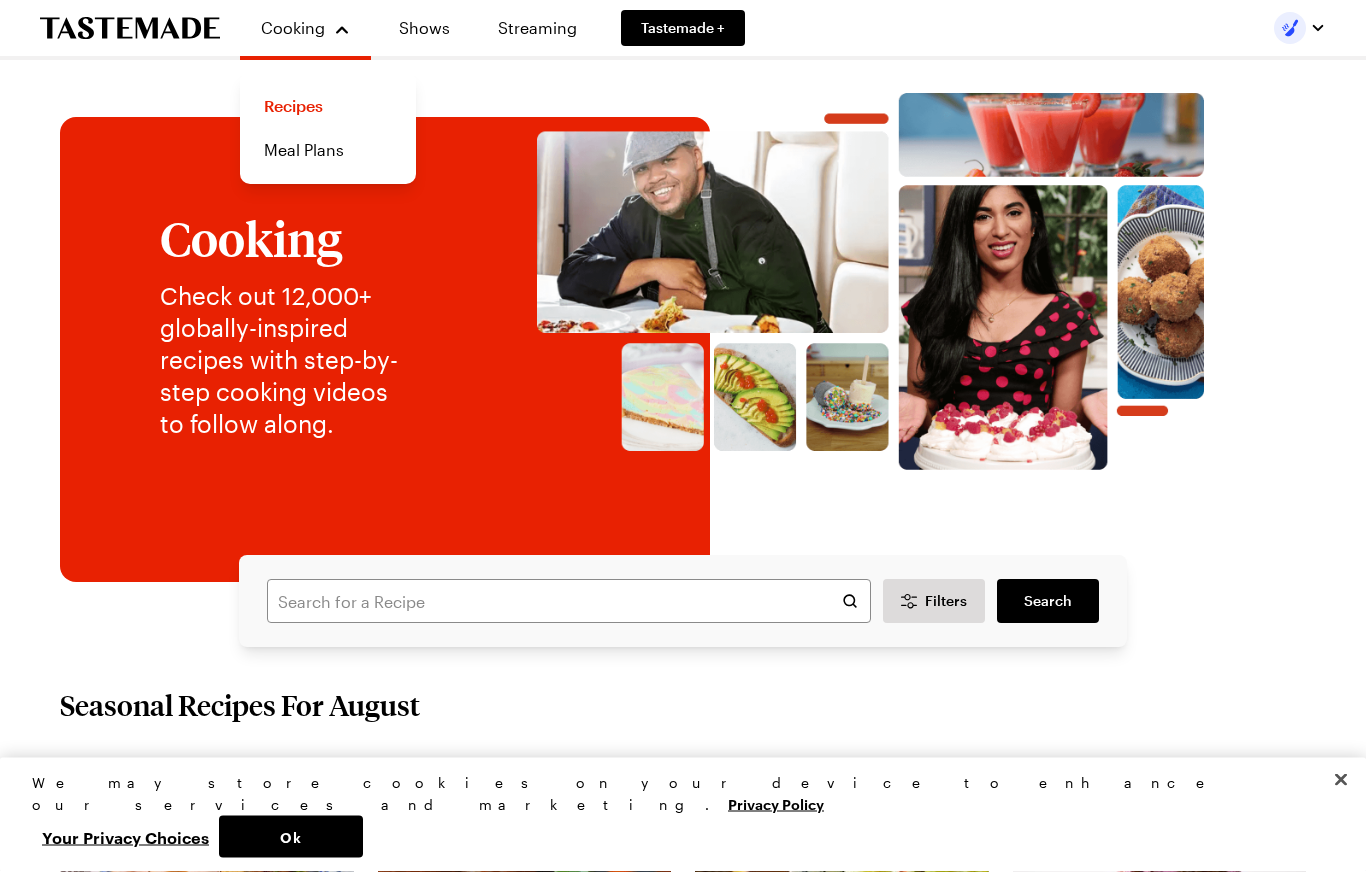 scroll, scrollTop: 0, scrollLeft: 0, axis: both 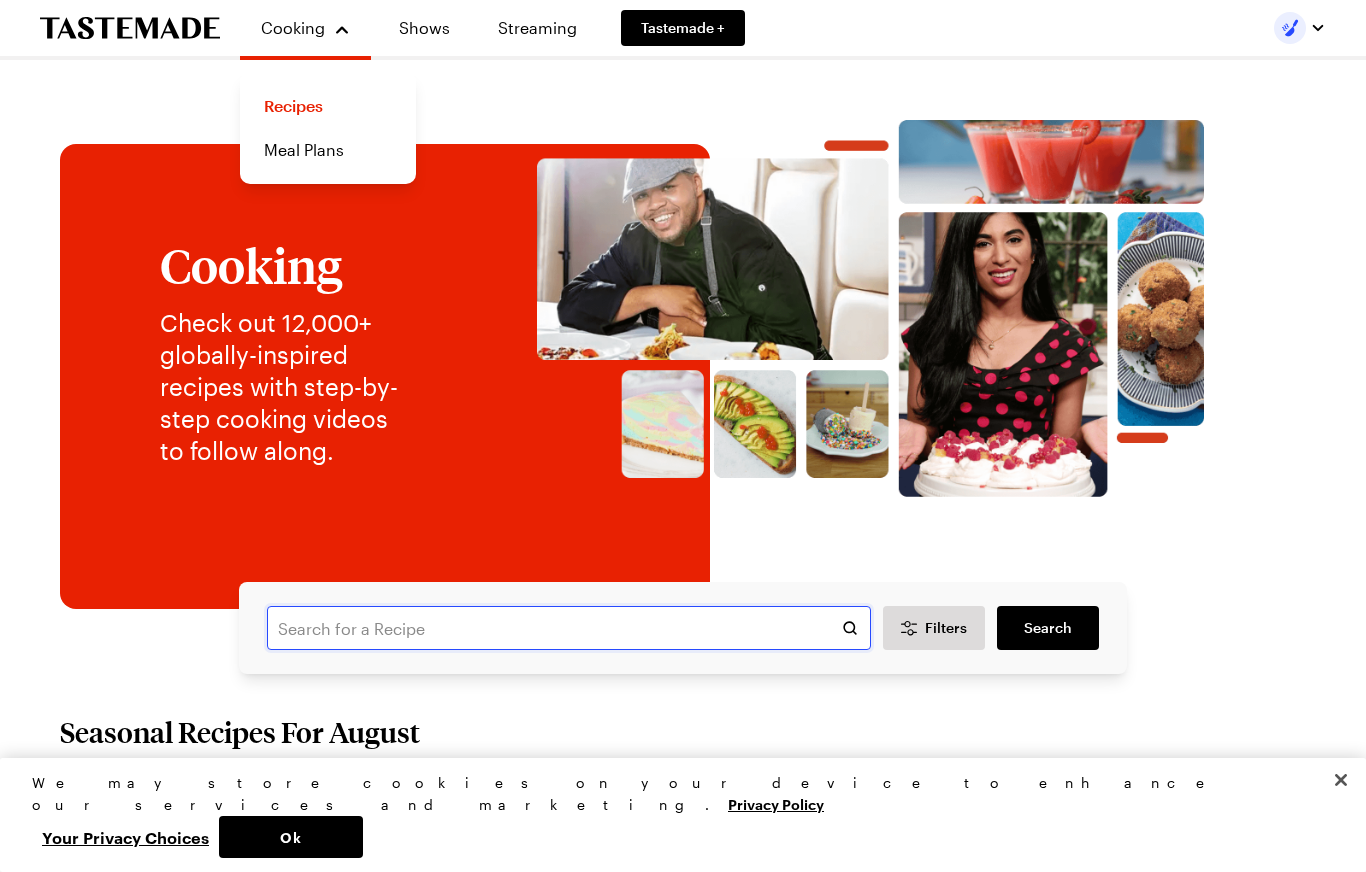 click at bounding box center [569, 628] 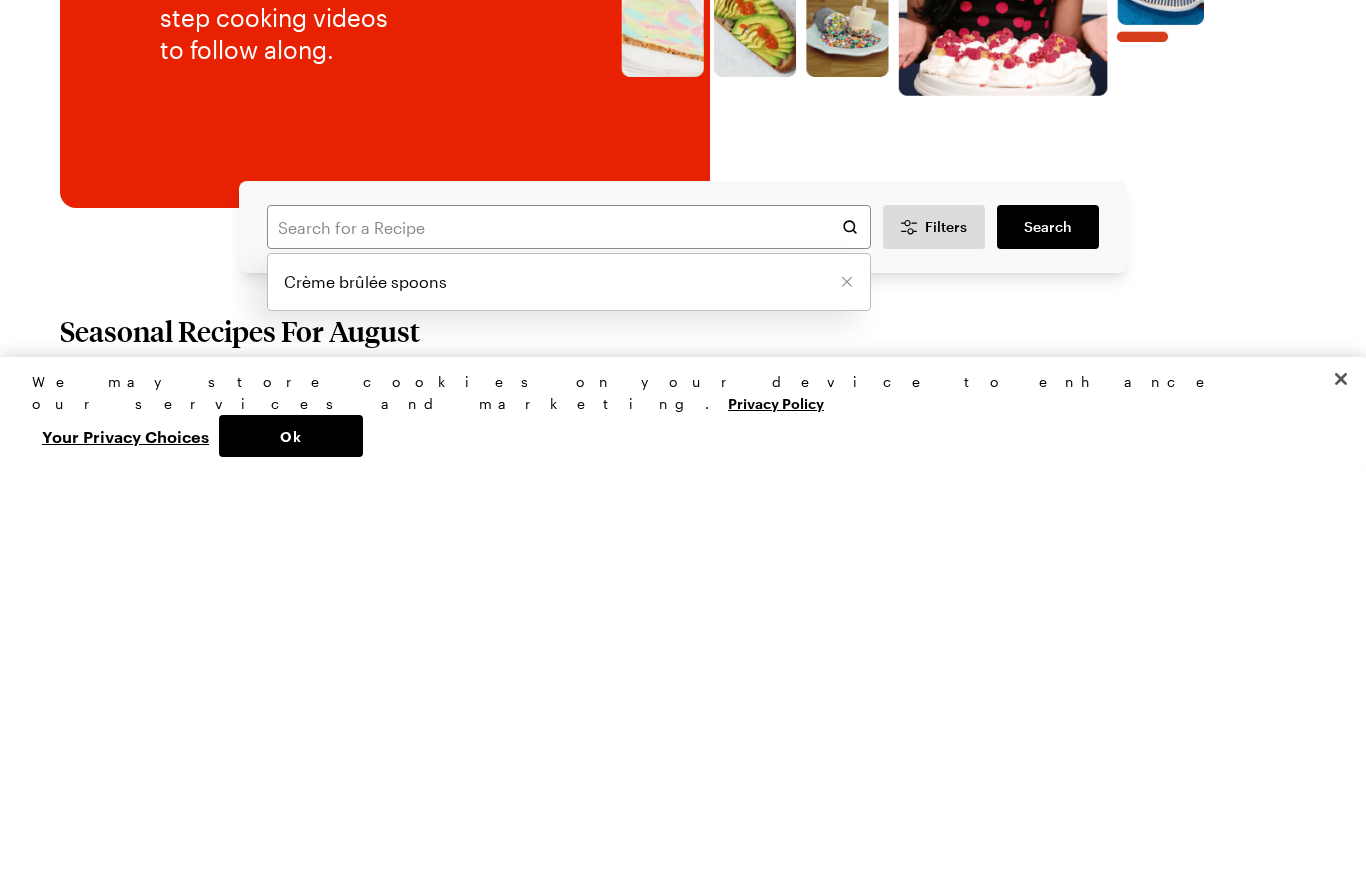 click on "Crème brûlée spoons" at bounding box center (569, 683) 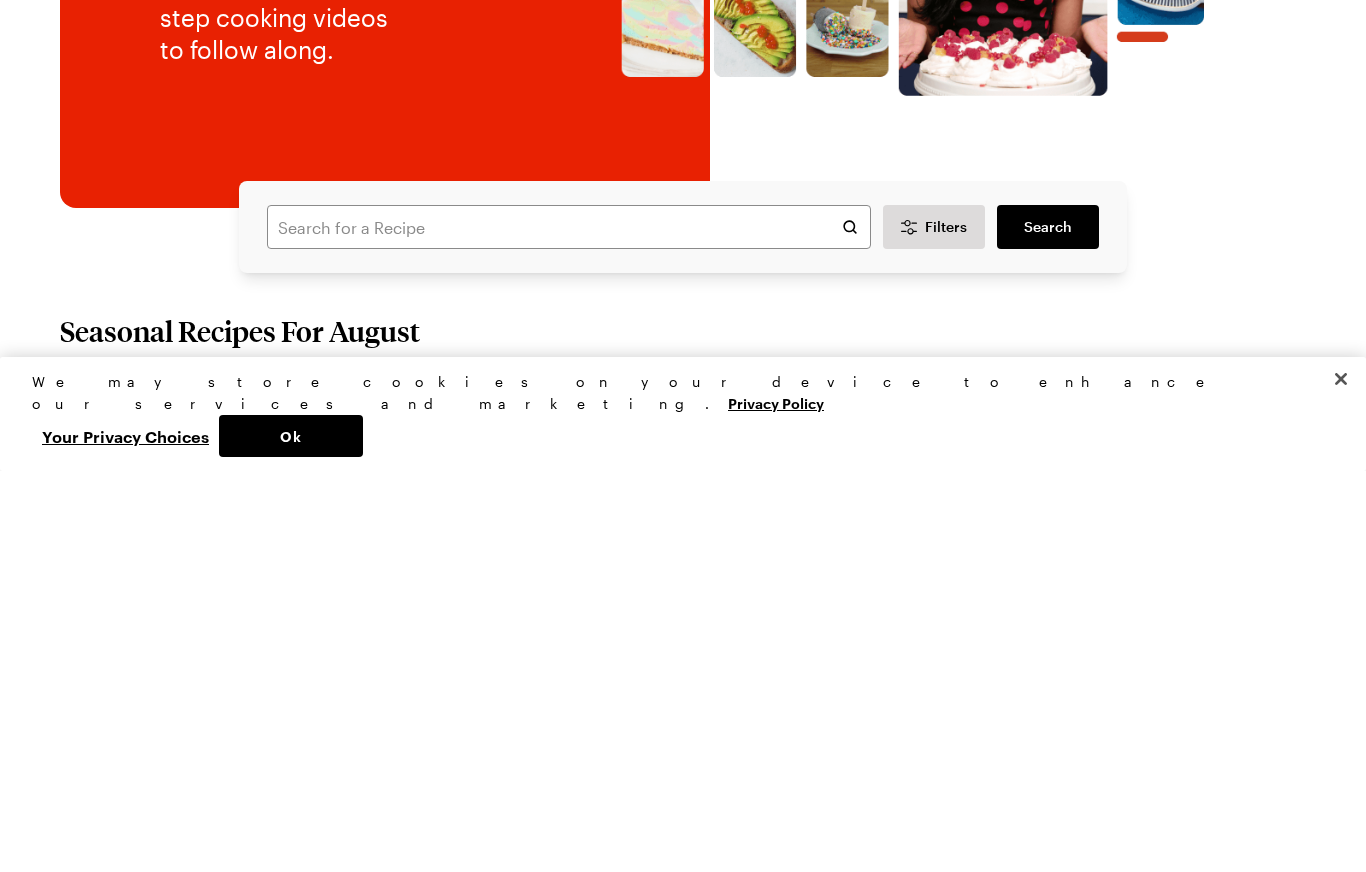type on "Crème brûlée spoons" 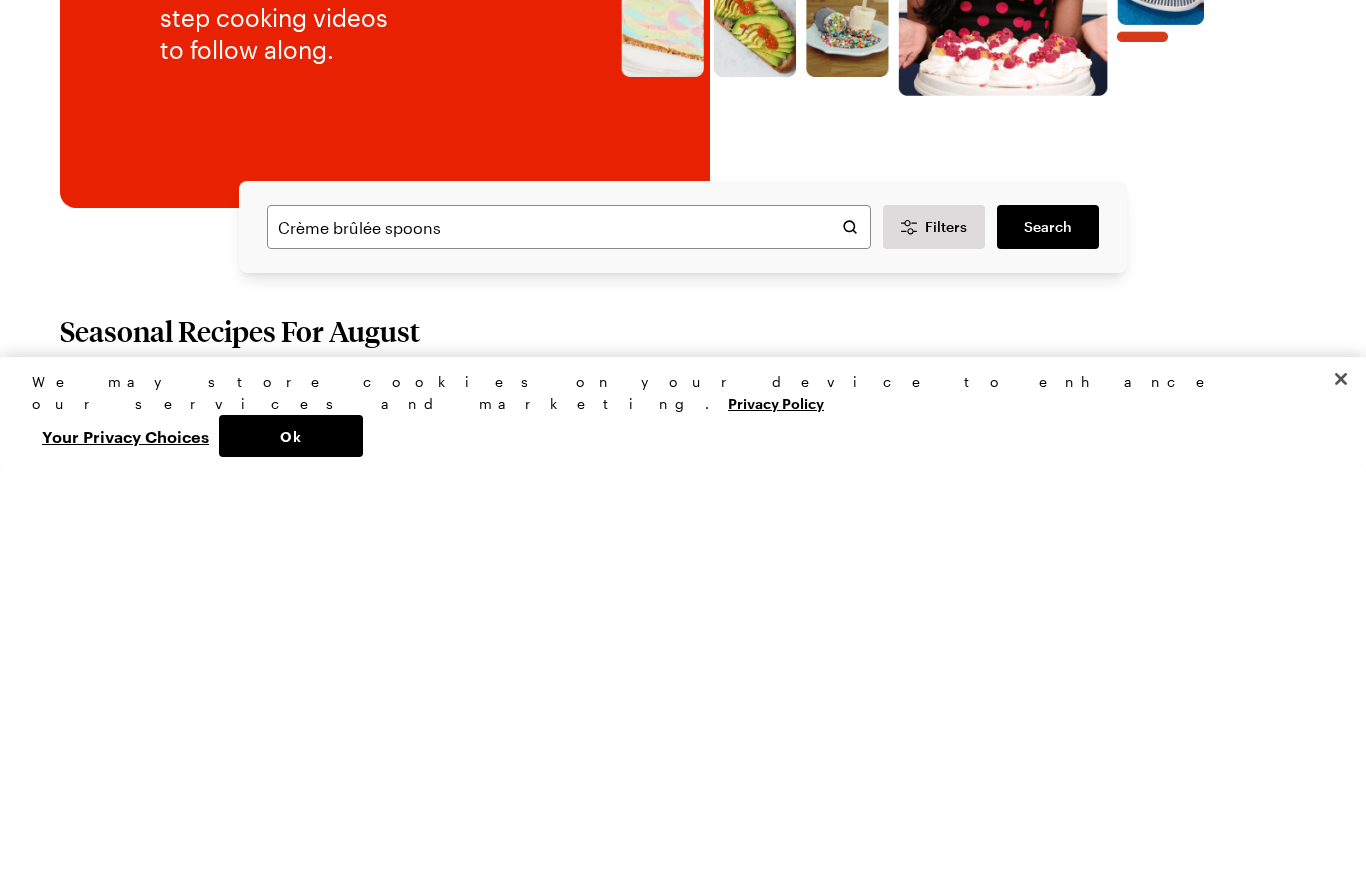 scroll, scrollTop: 401, scrollLeft: 0, axis: vertical 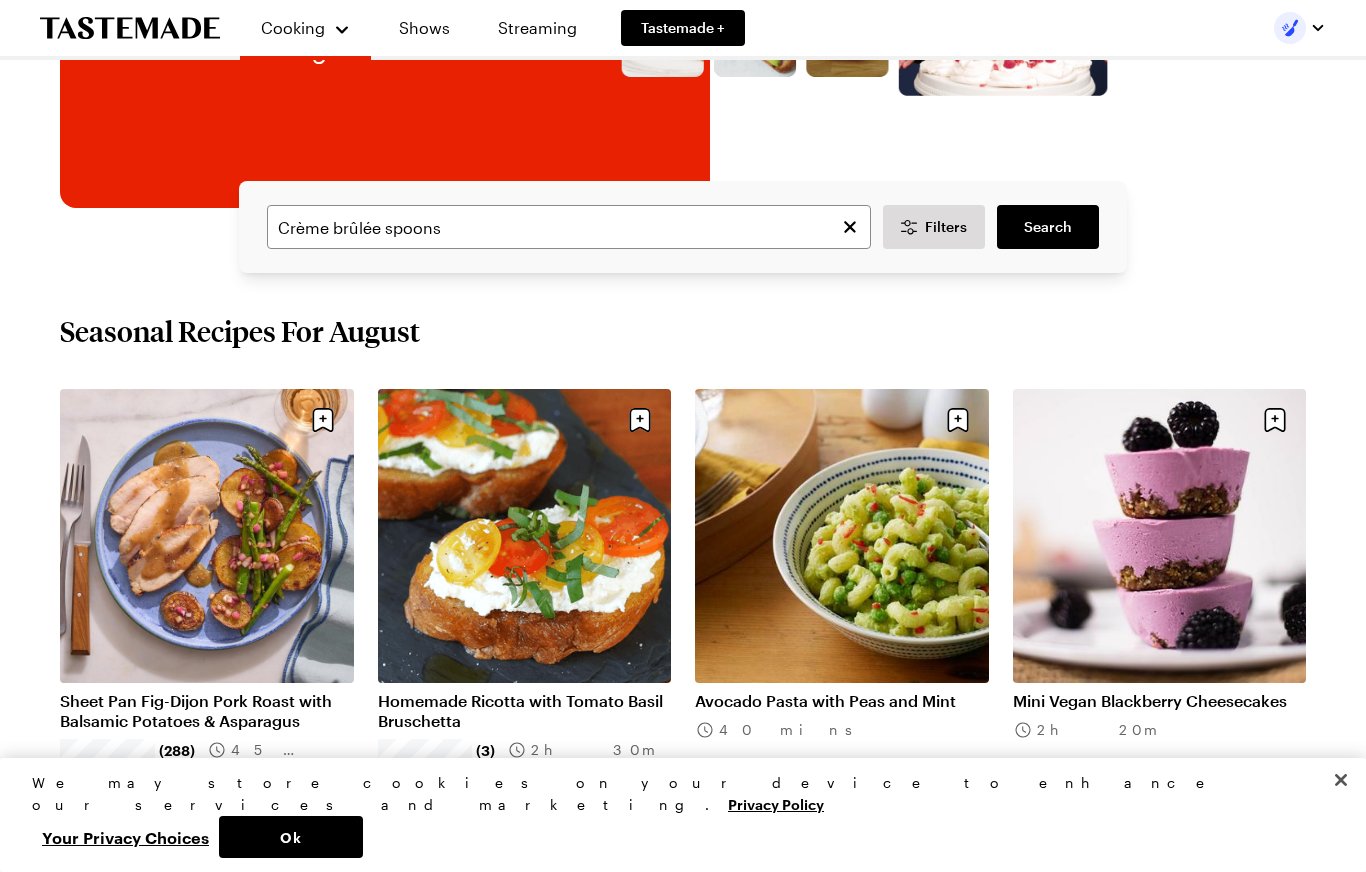 click on "Search" at bounding box center (1048, 227) 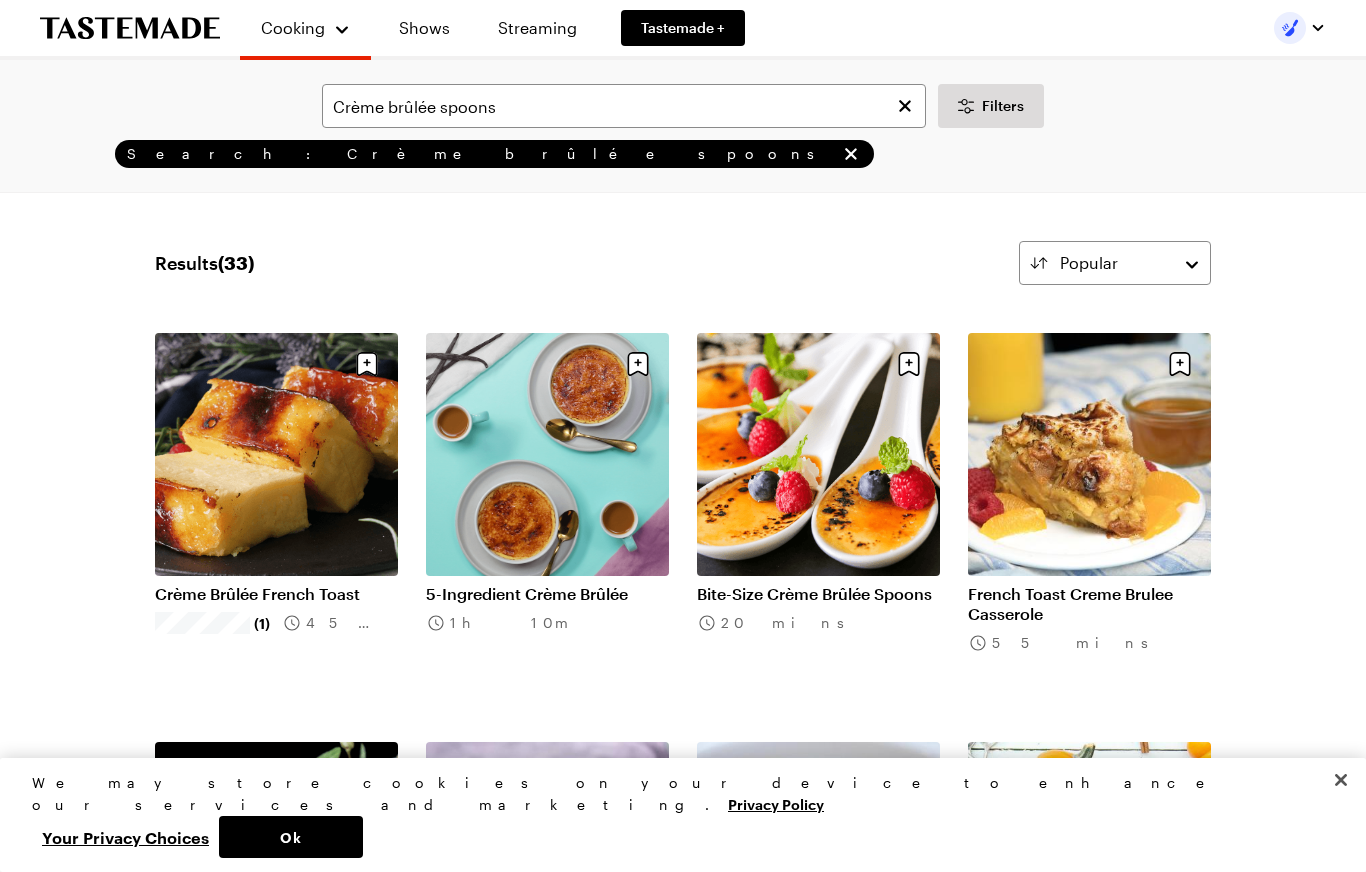 click on "Bite-Size Crème Brûlée Spoons" at bounding box center [818, 594] 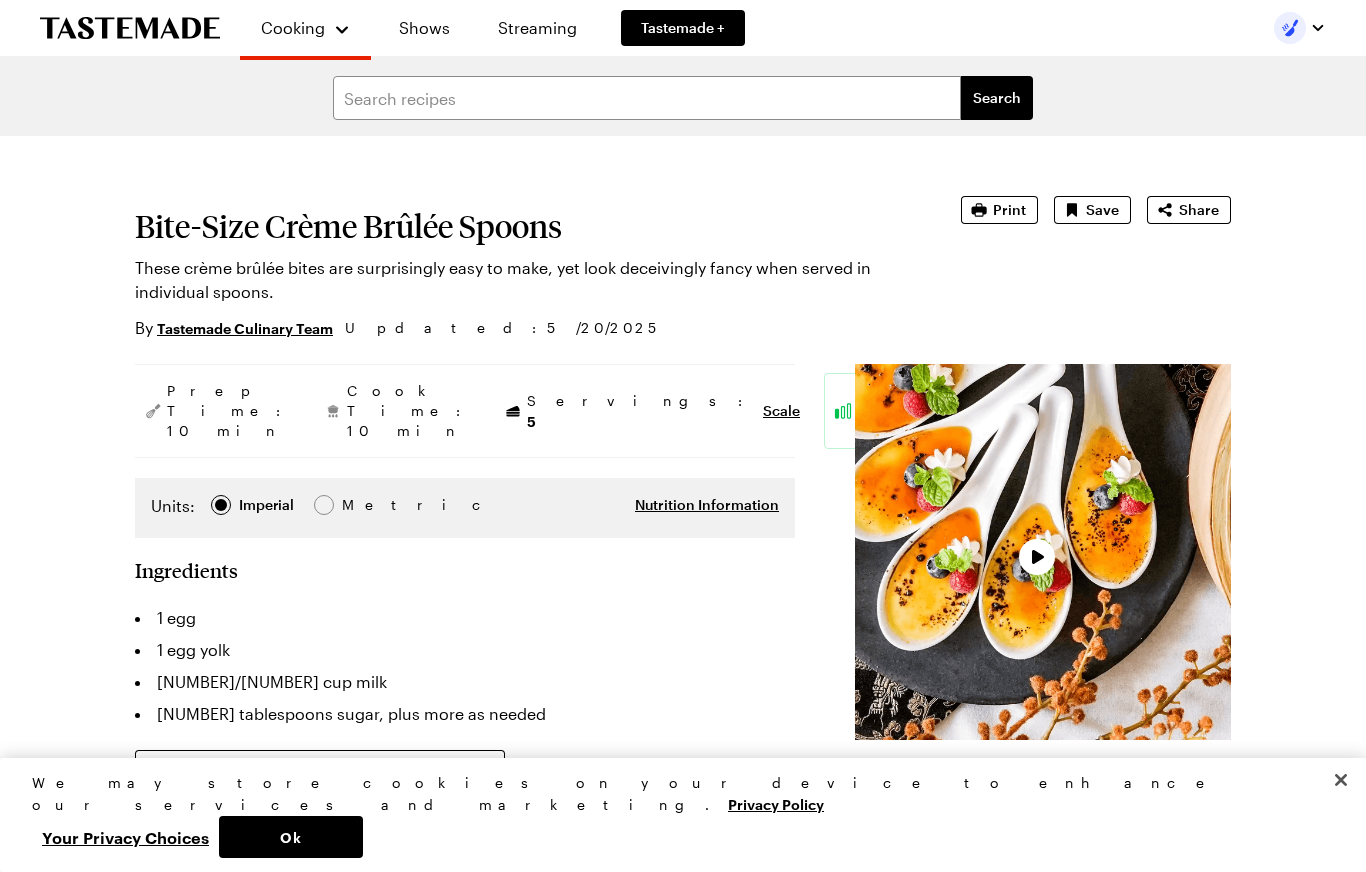 scroll, scrollTop: 0, scrollLeft: 0, axis: both 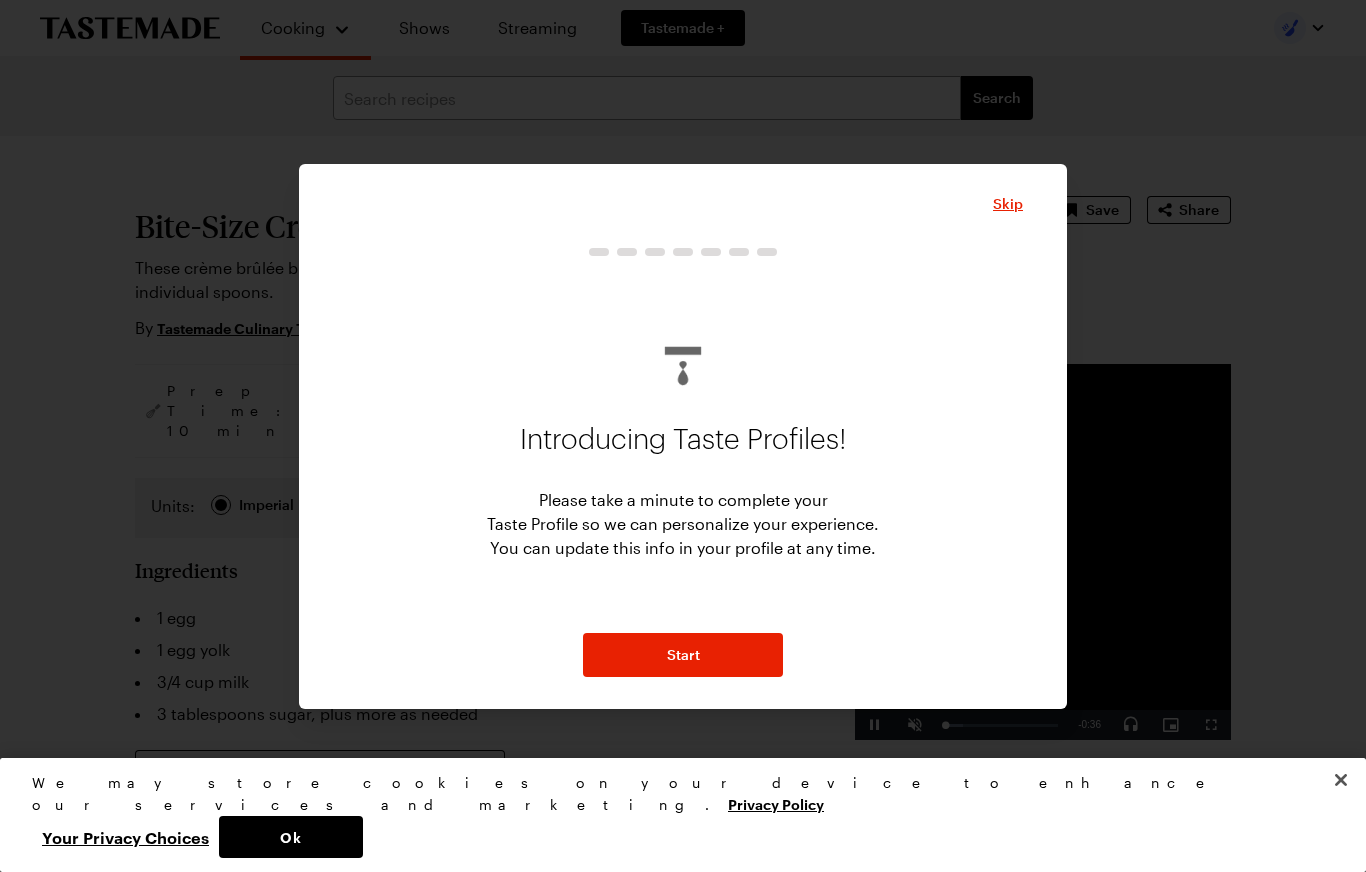 click on "Skip" at bounding box center (1008, 204) 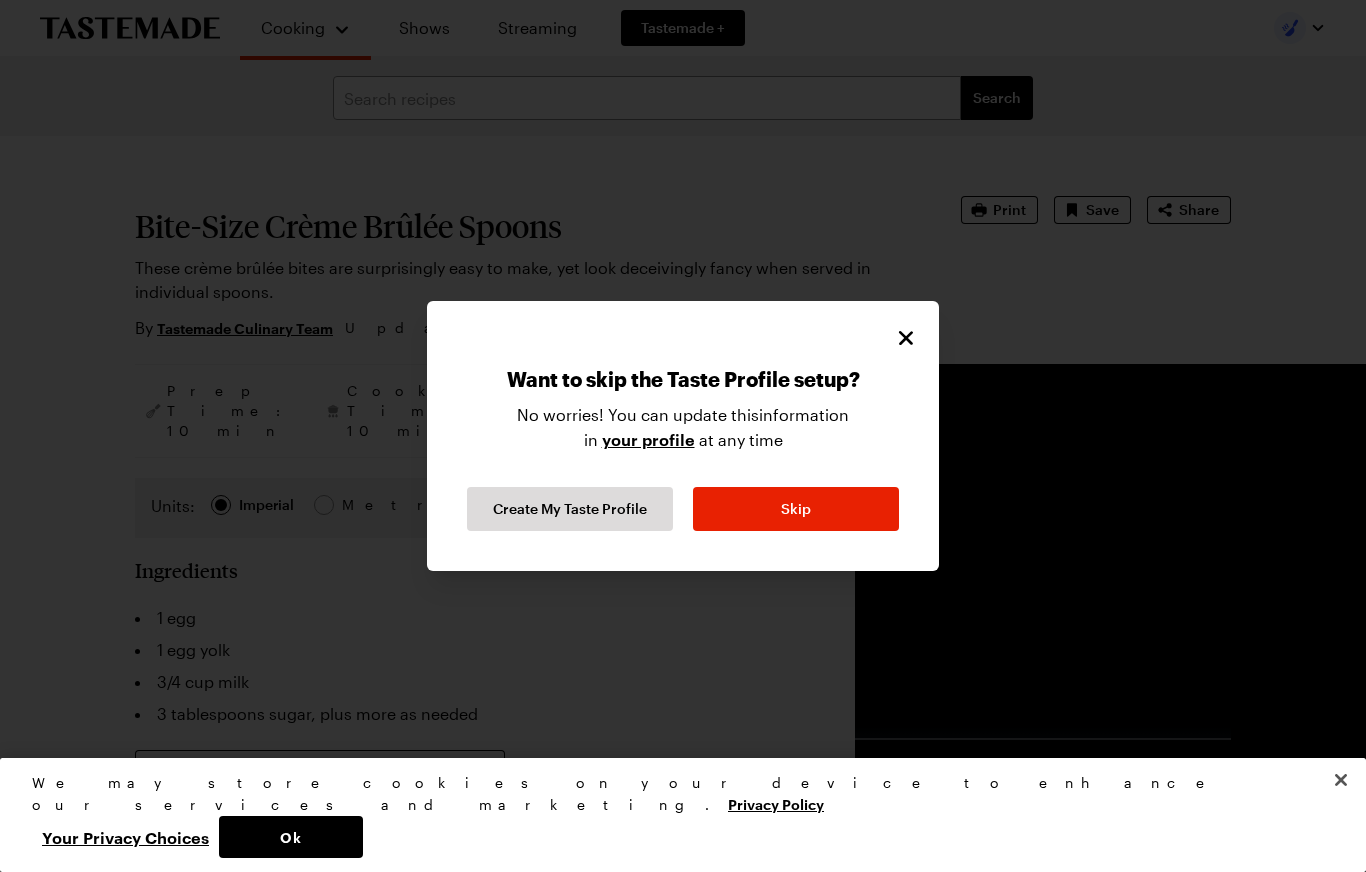click 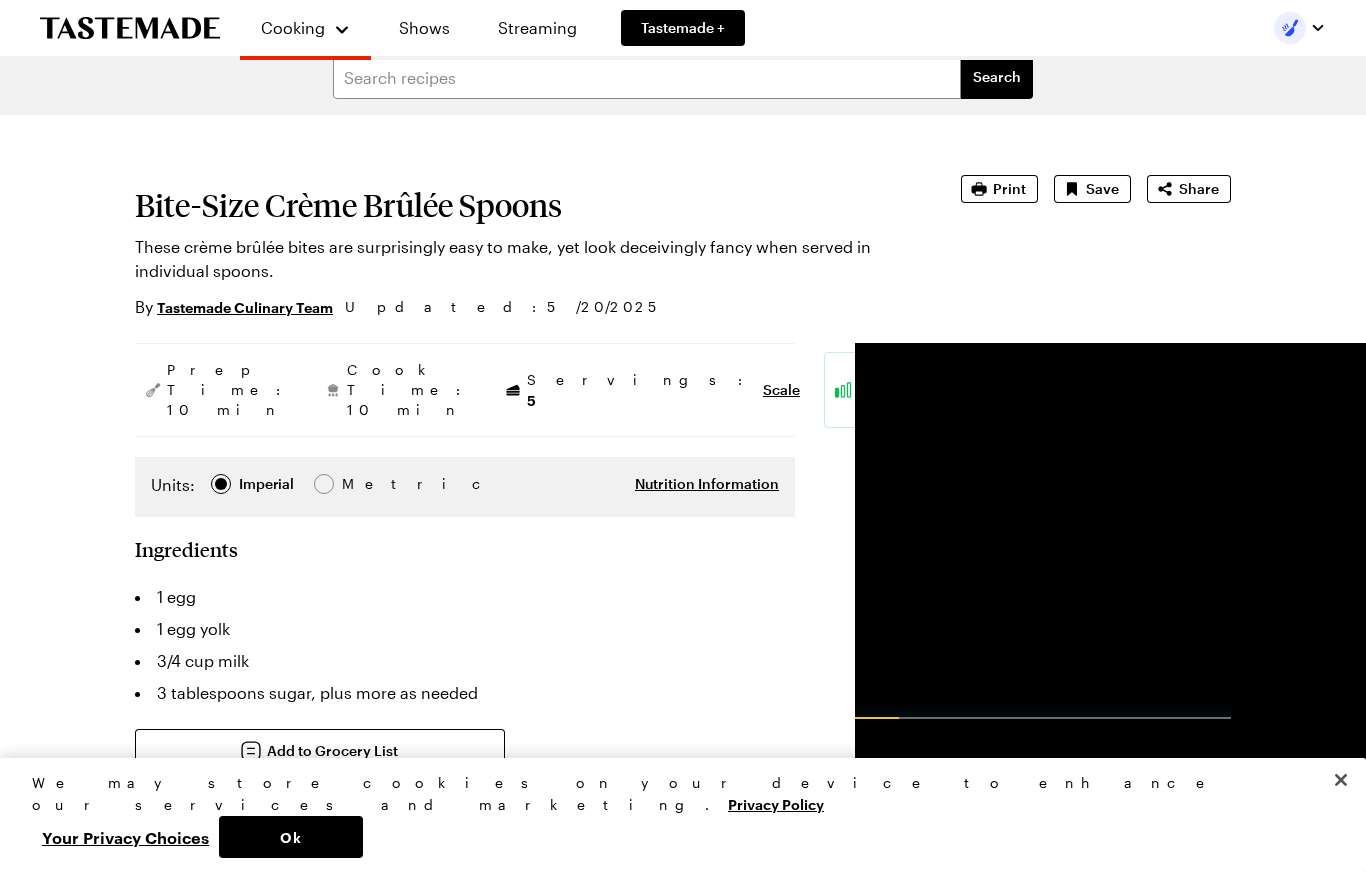 type on "x" 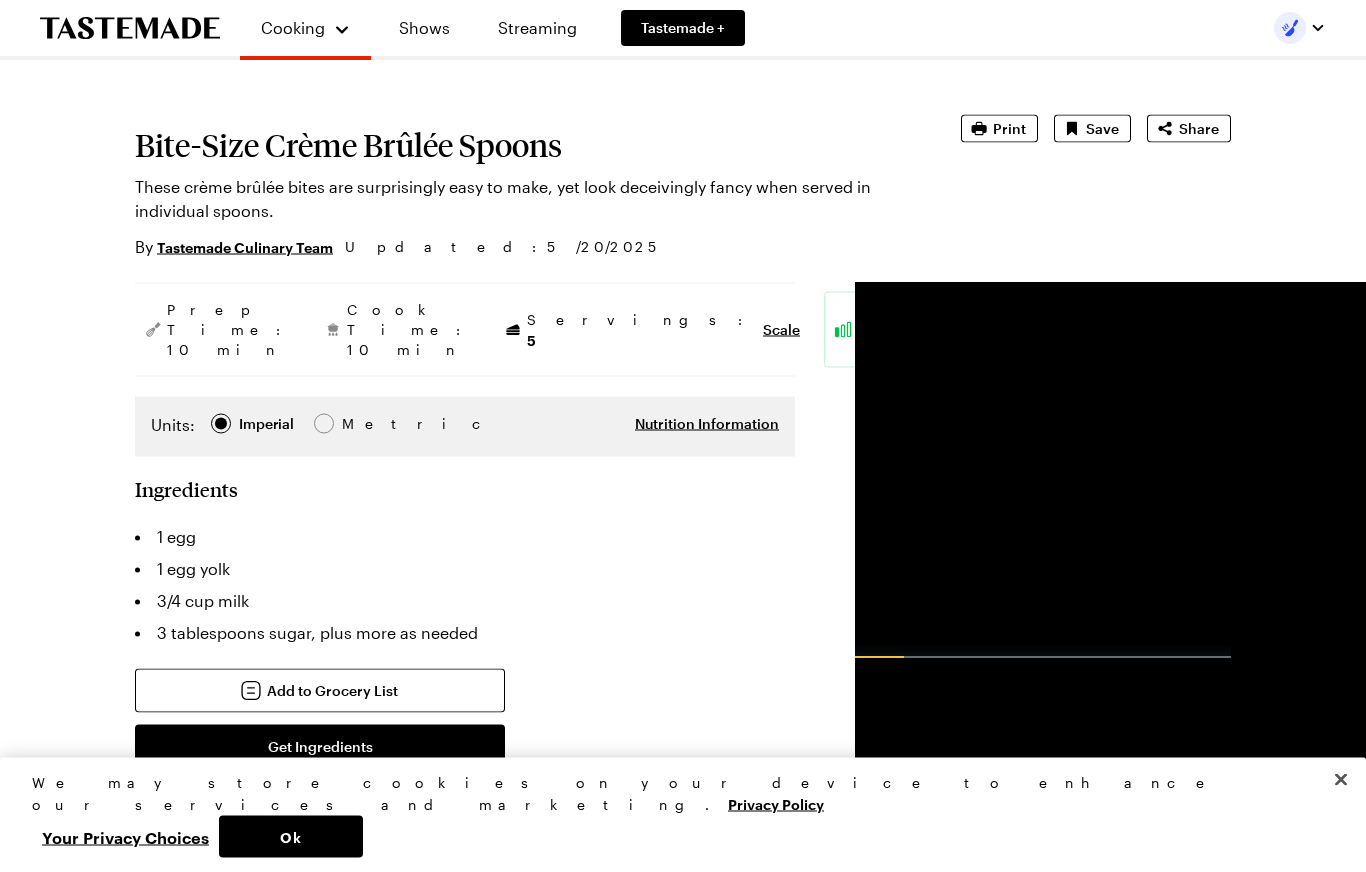 scroll, scrollTop: 0, scrollLeft: 0, axis: both 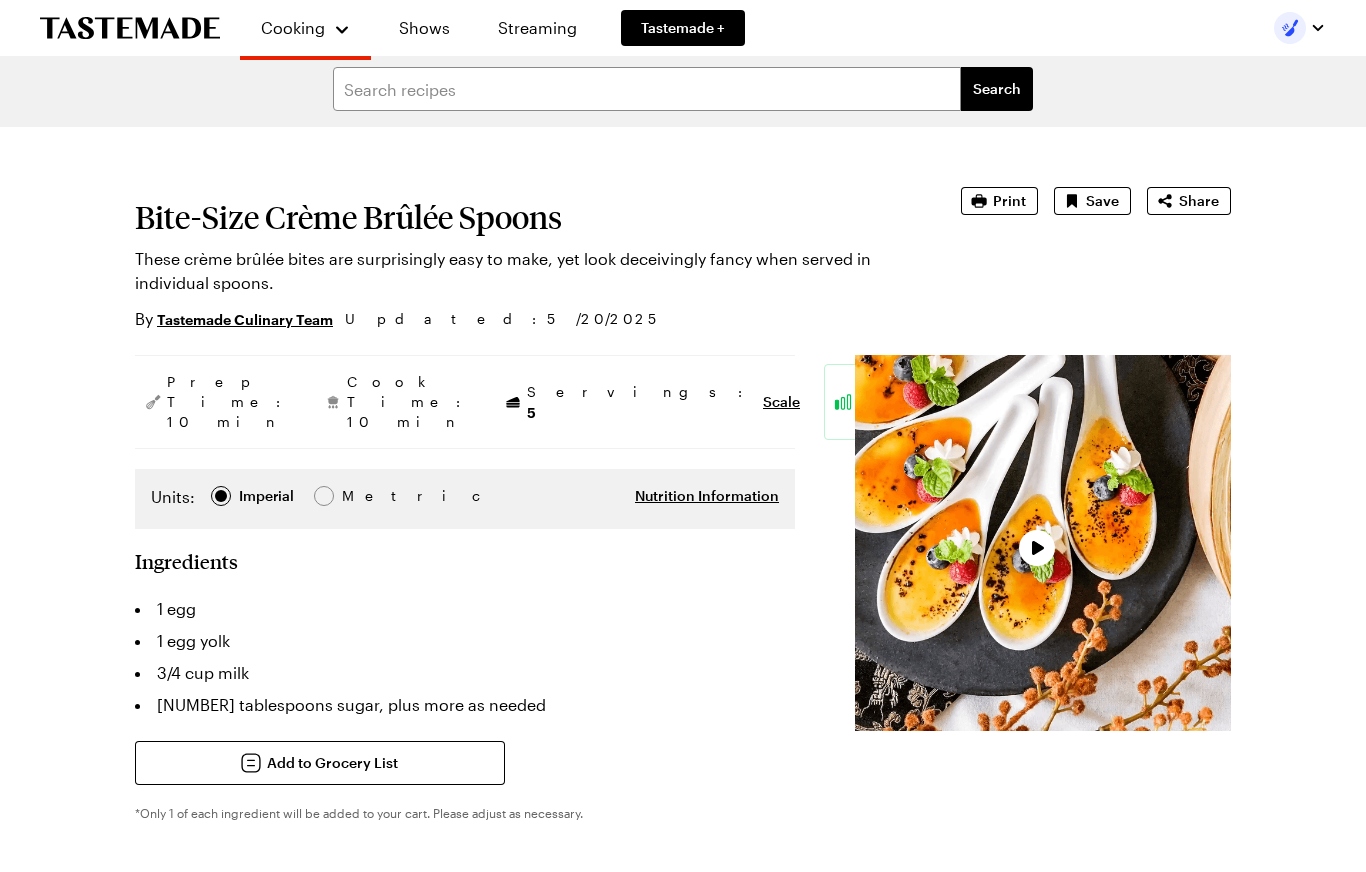 type on "x" 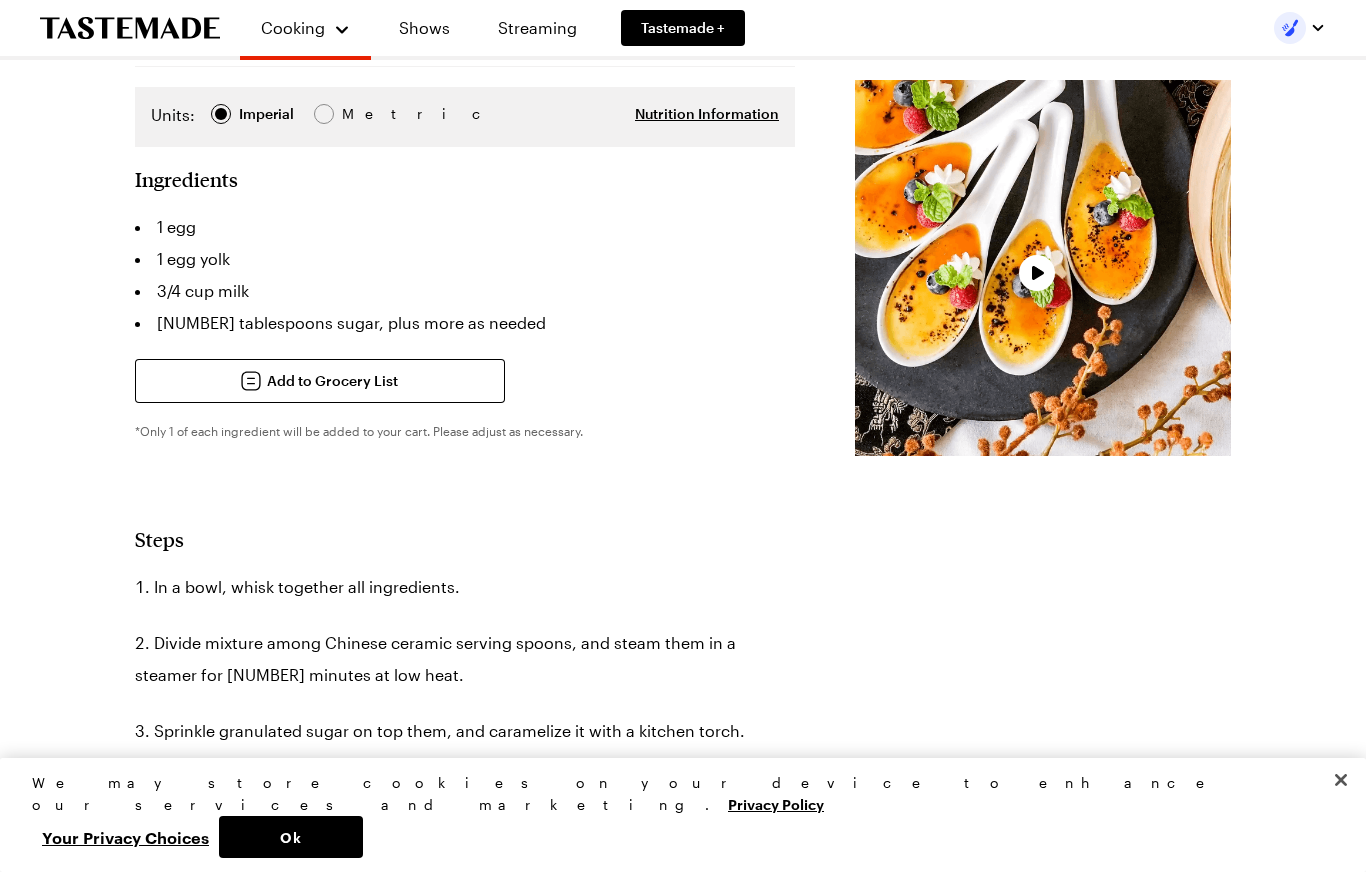 scroll, scrollTop: 0, scrollLeft: 0, axis: both 